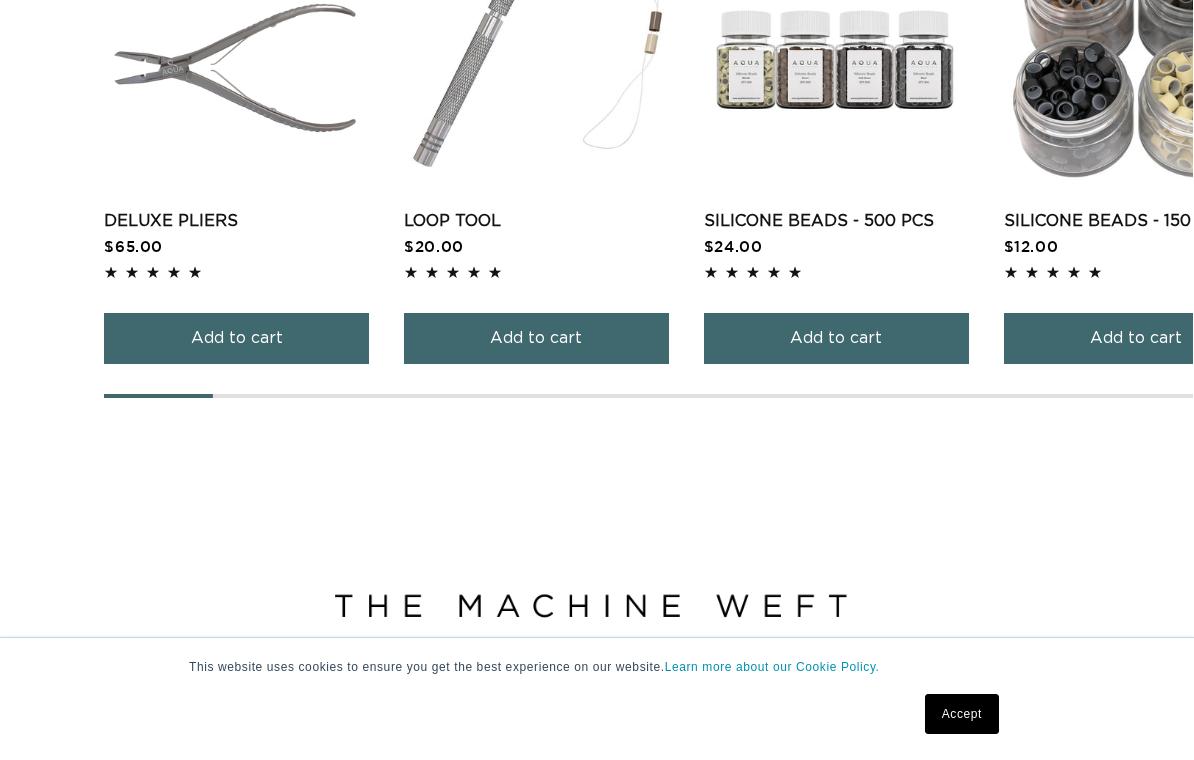 scroll, scrollTop: 0, scrollLeft: 0, axis: both 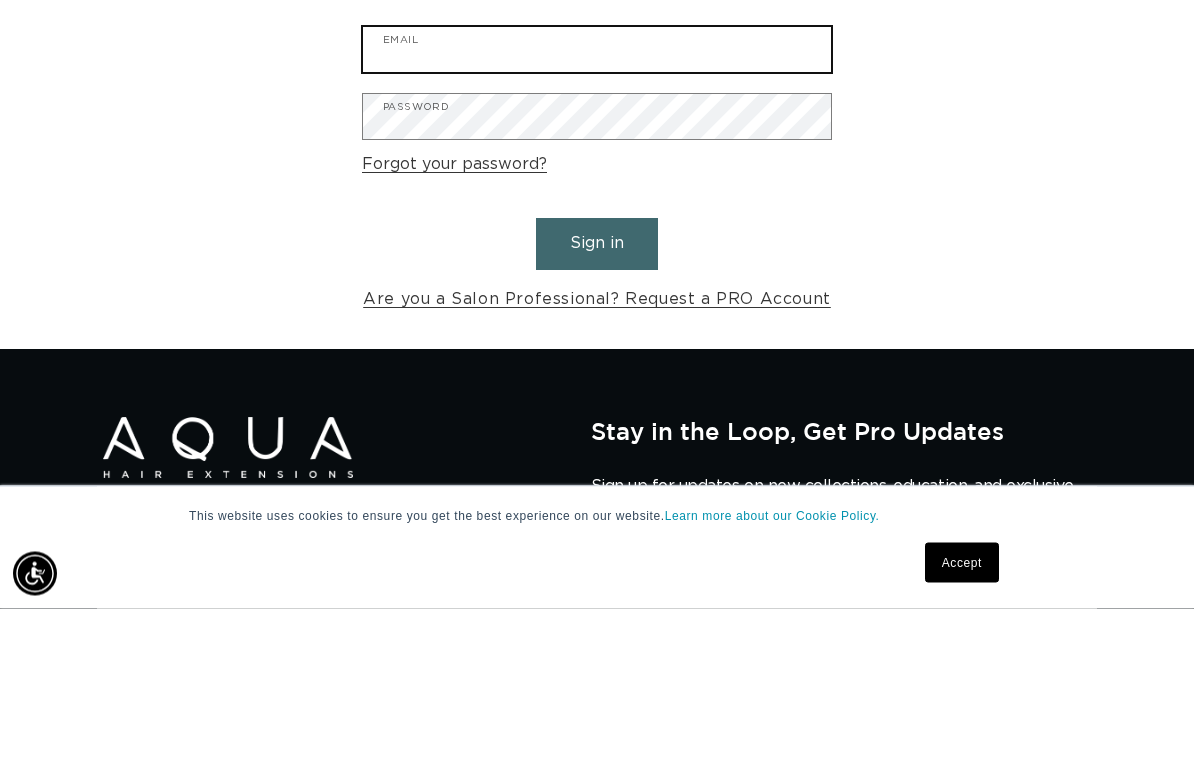 type on "allisonsweet1903@gmail.com" 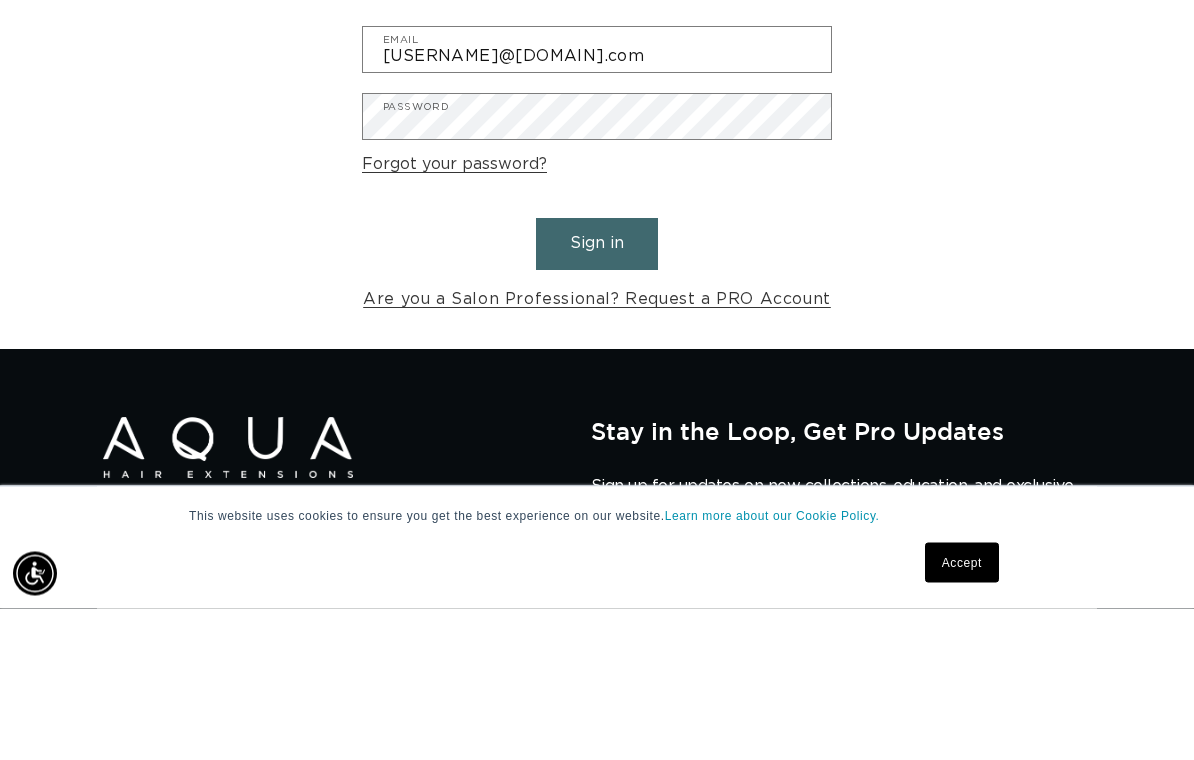 click on "Sign in" at bounding box center (597, 395) 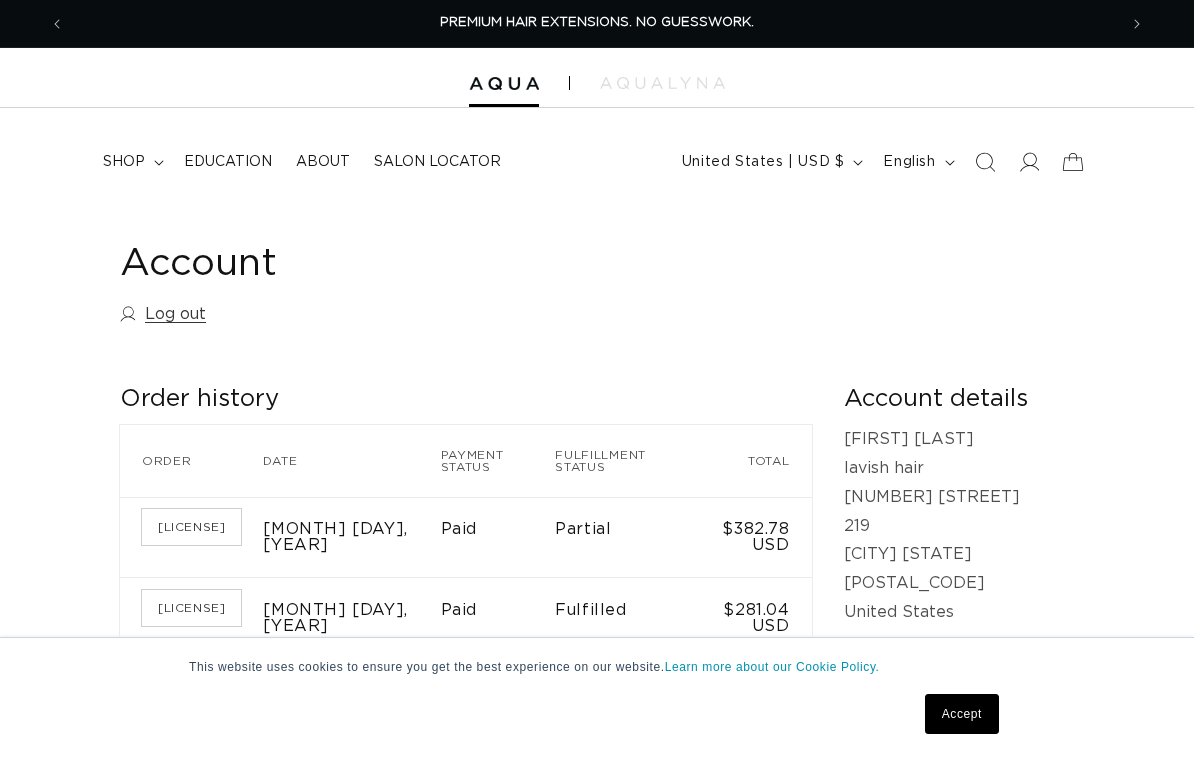 scroll, scrollTop: 0, scrollLeft: 0, axis: both 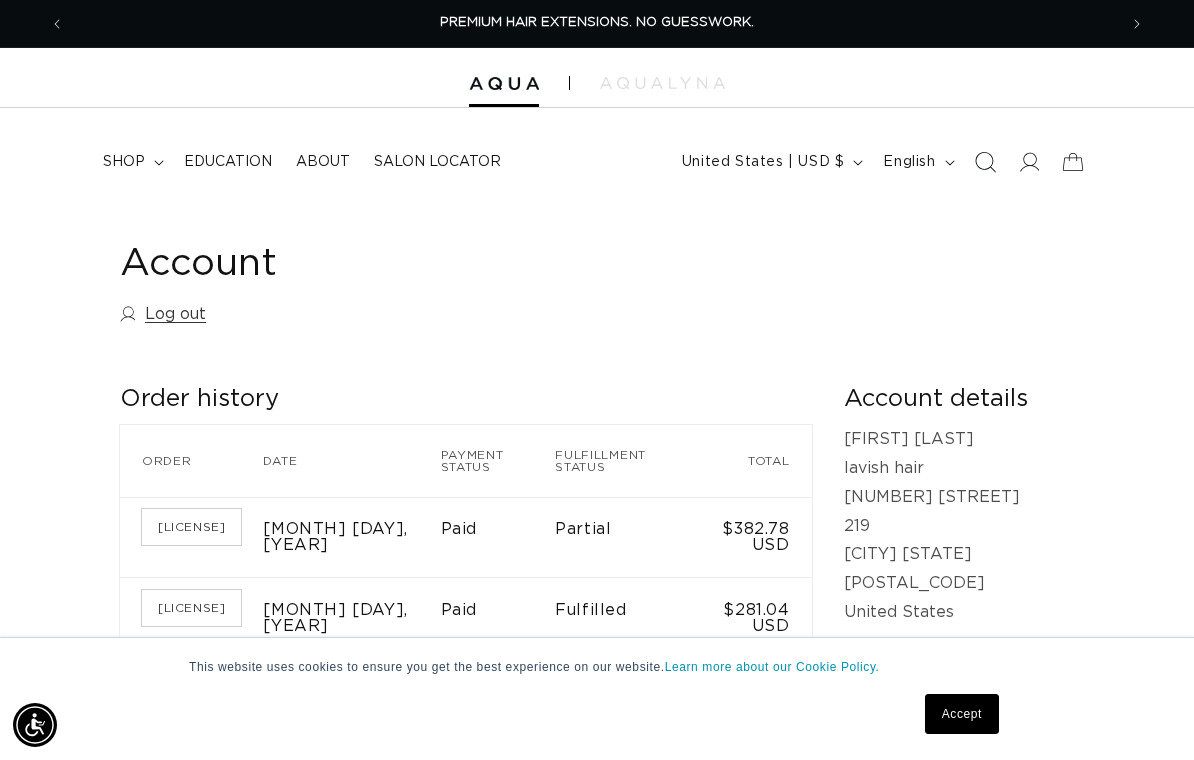 click at bounding box center [985, 162] 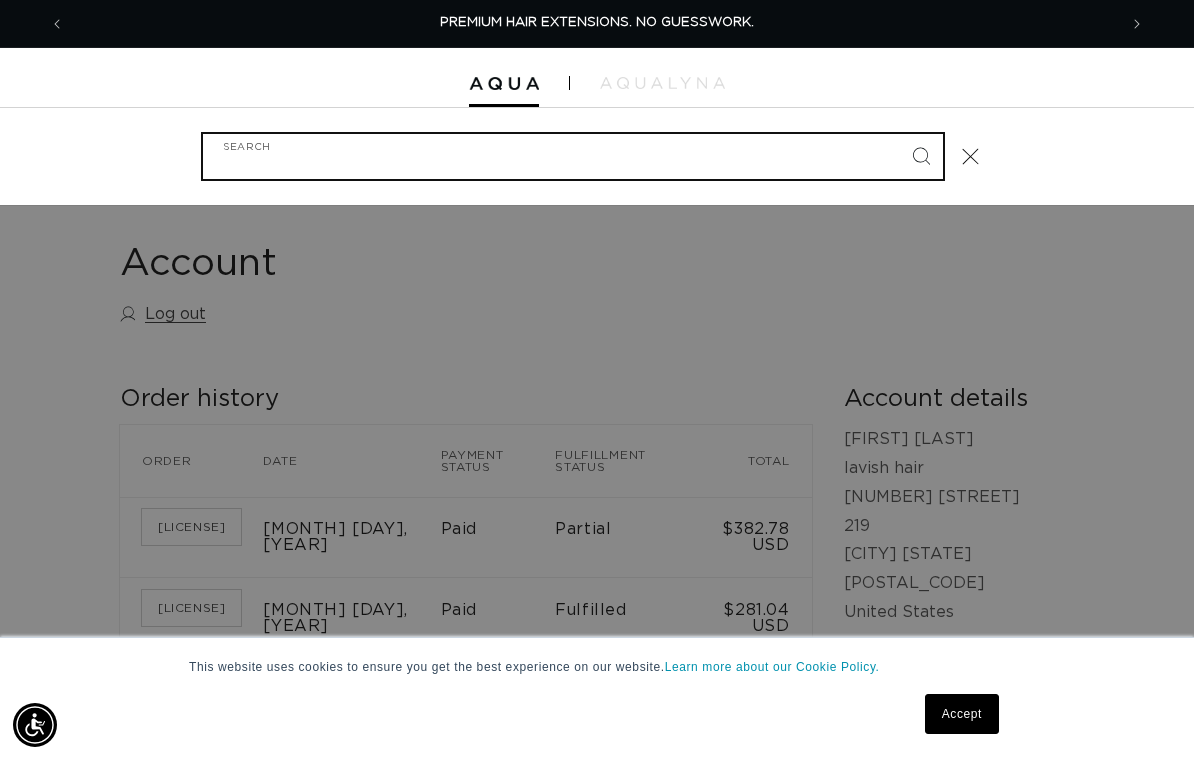 click on "Search" at bounding box center [573, 156] 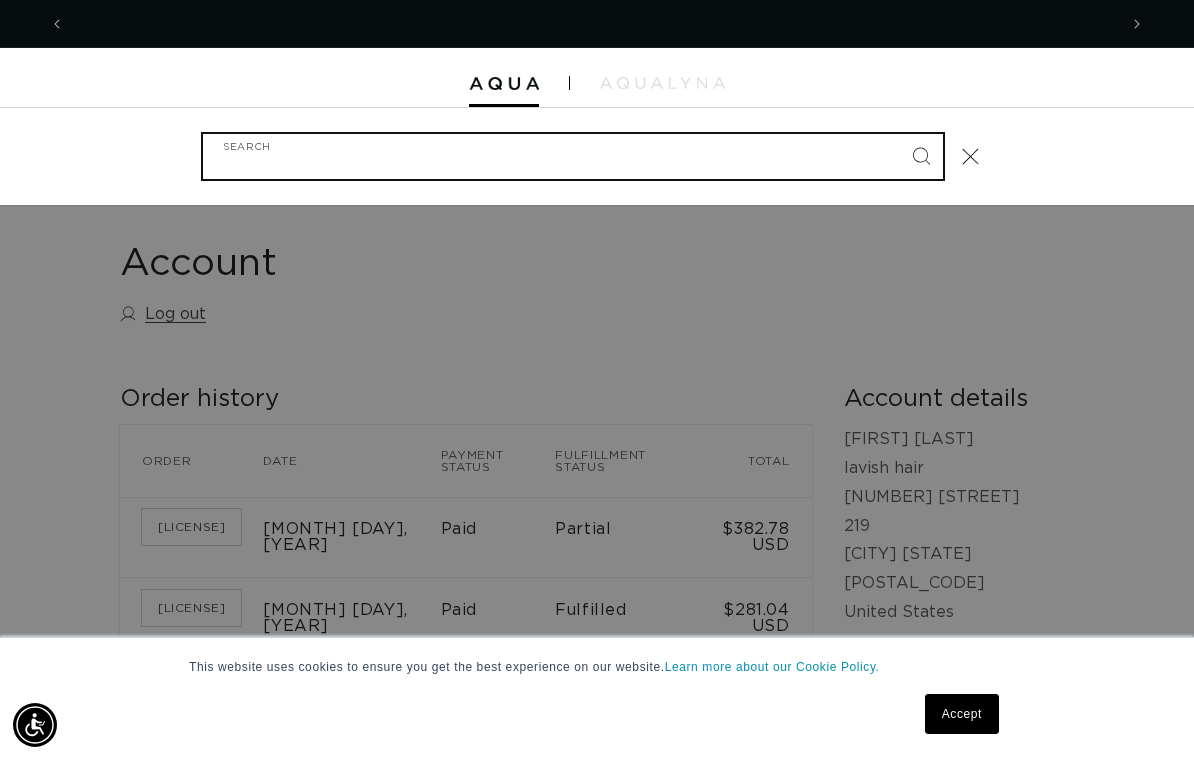 scroll, scrollTop: 0, scrollLeft: 1052, axis: horizontal 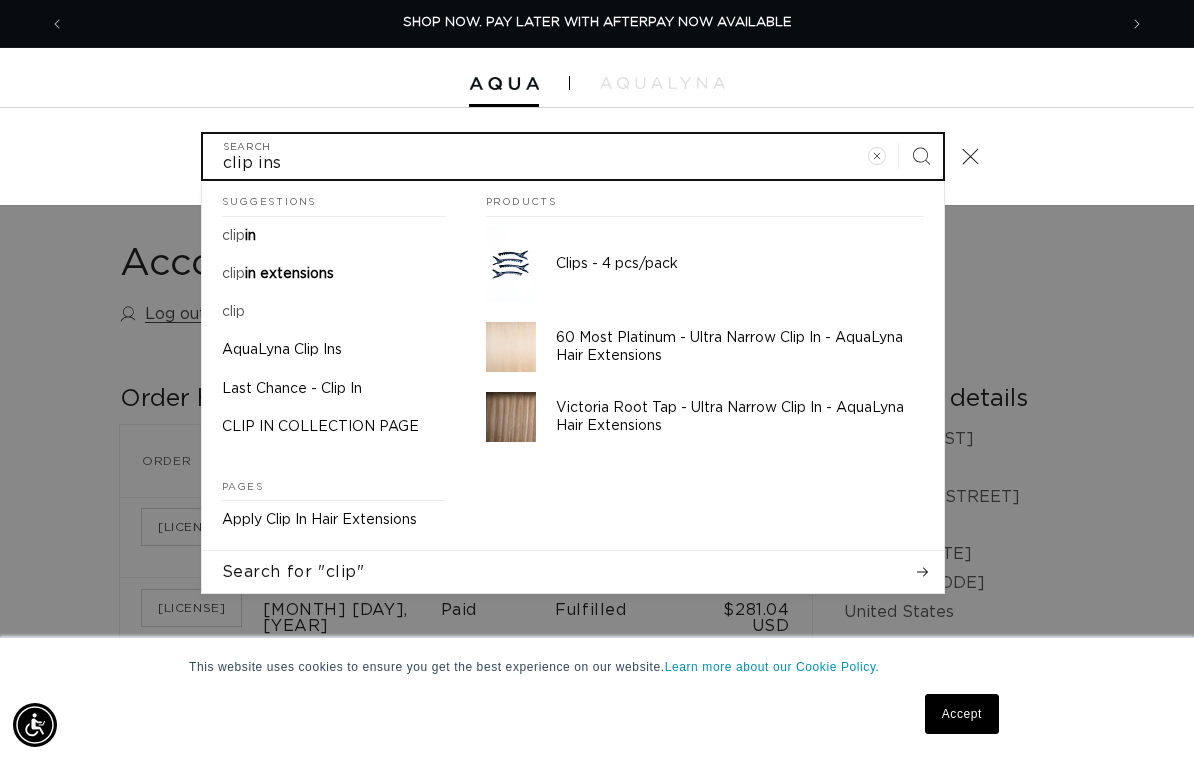 type on "clip ins" 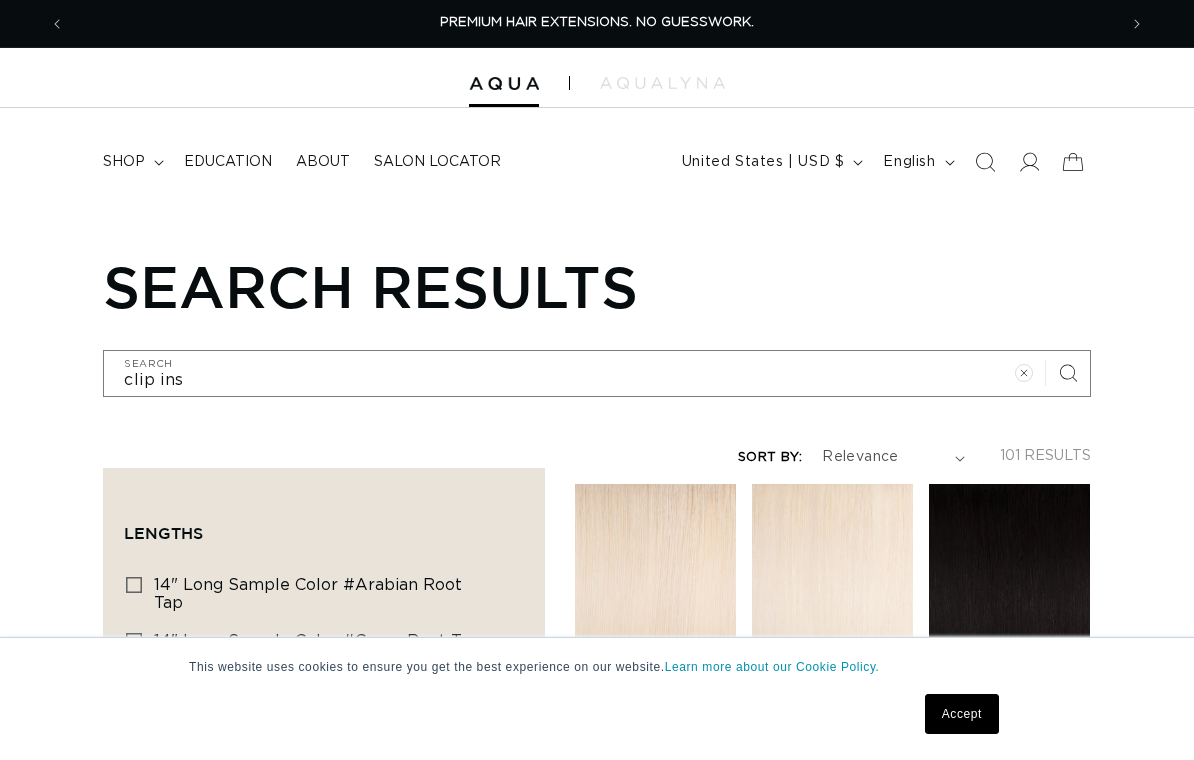 scroll, scrollTop: 0, scrollLeft: 0, axis: both 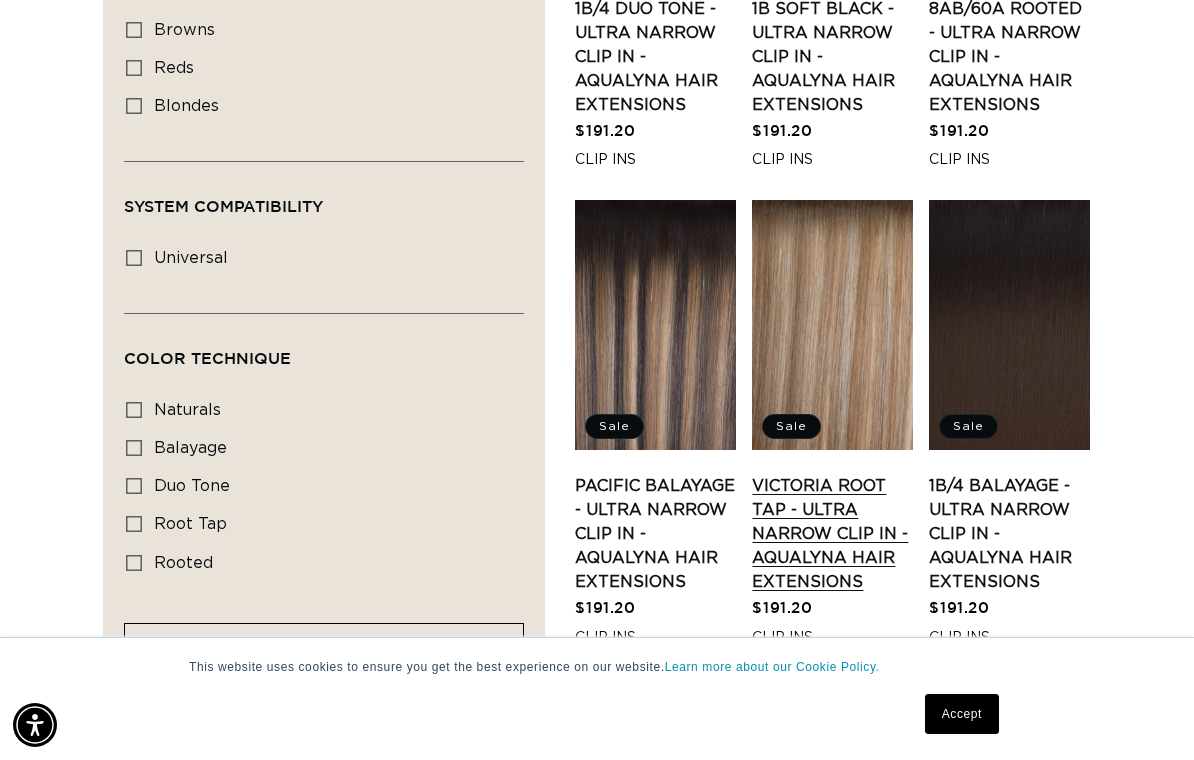 click on "Victoria Root Tap - Ultra Narrow Clip In - AquaLyna Hair Extensions" at bounding box center (832, 534) 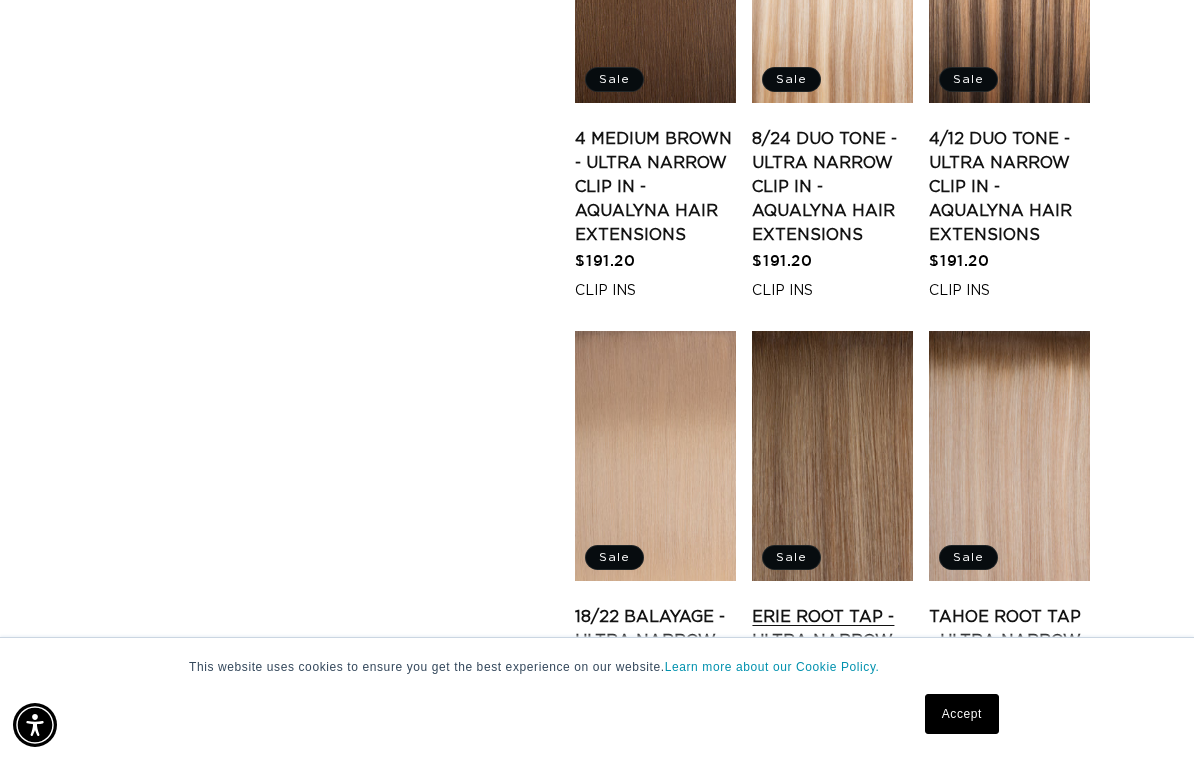 click on "Erie Root Tap - Ultra Narrow Clip In - AquaLyna Hair Extensions" at bounding box center [832, 665] 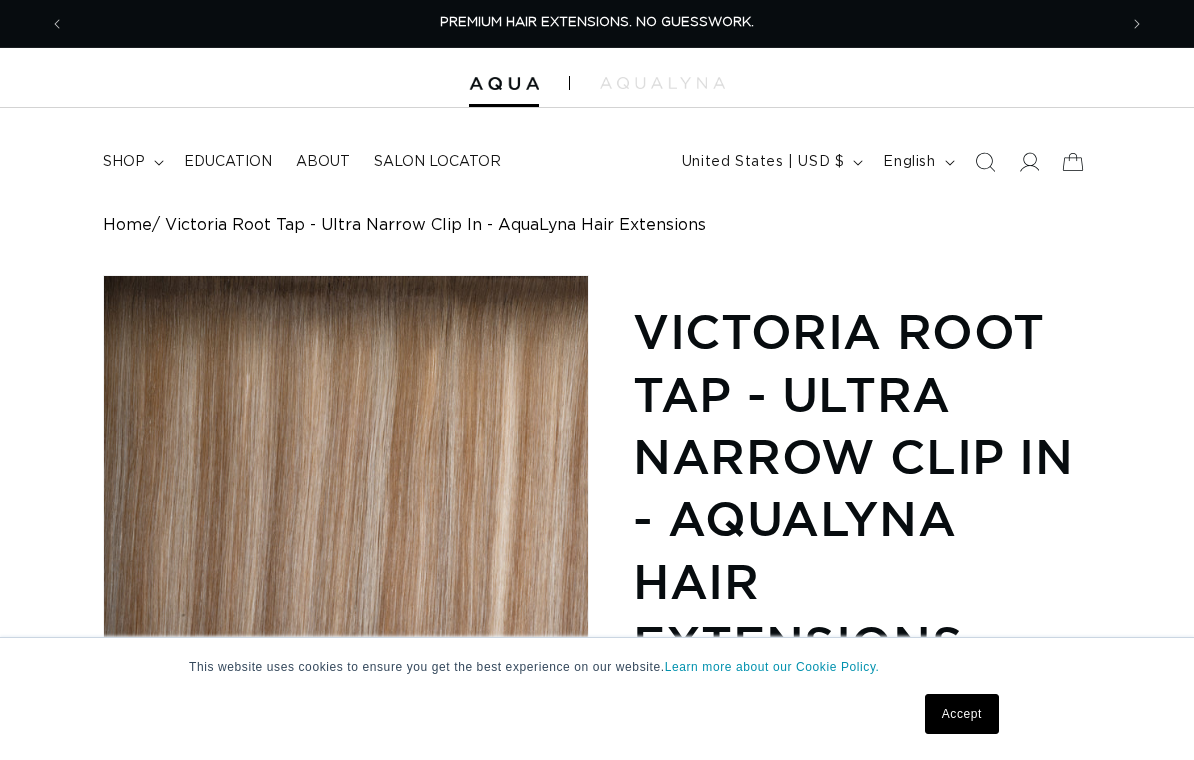 scroll, scrollTop: 0, scrollLeft: 0, axis: both 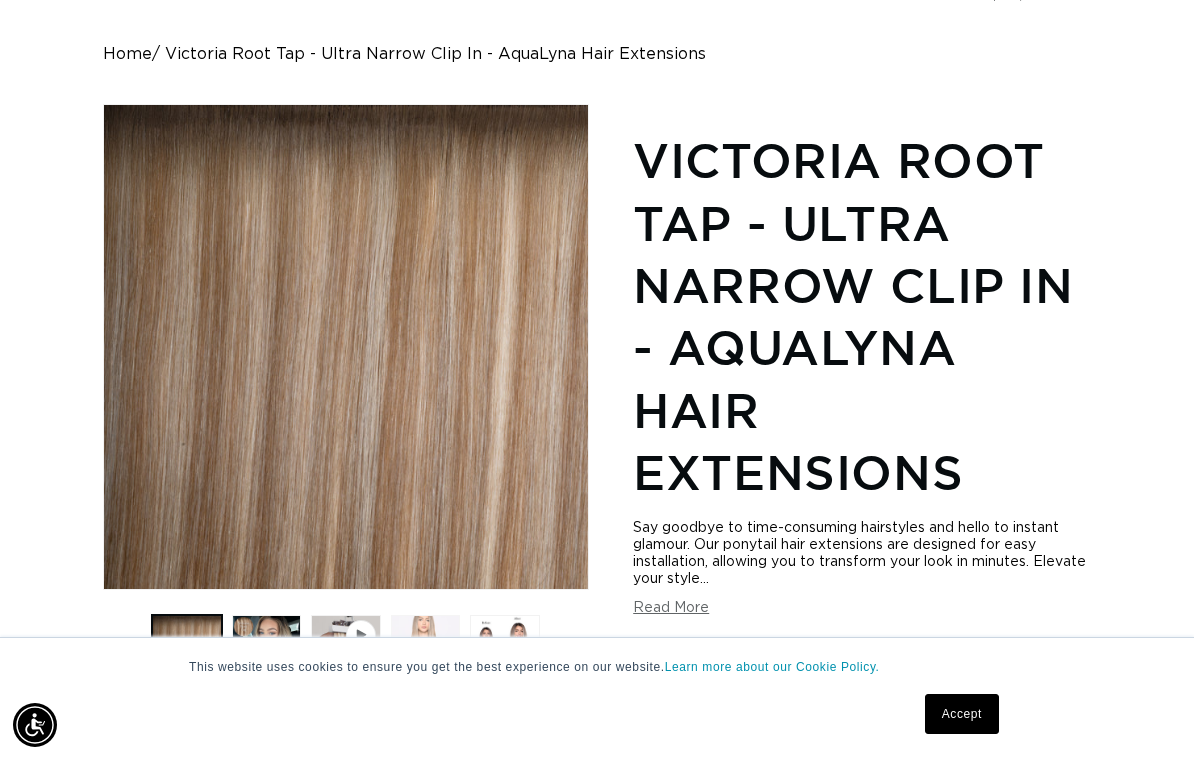 click at bounding box center (425, 649) 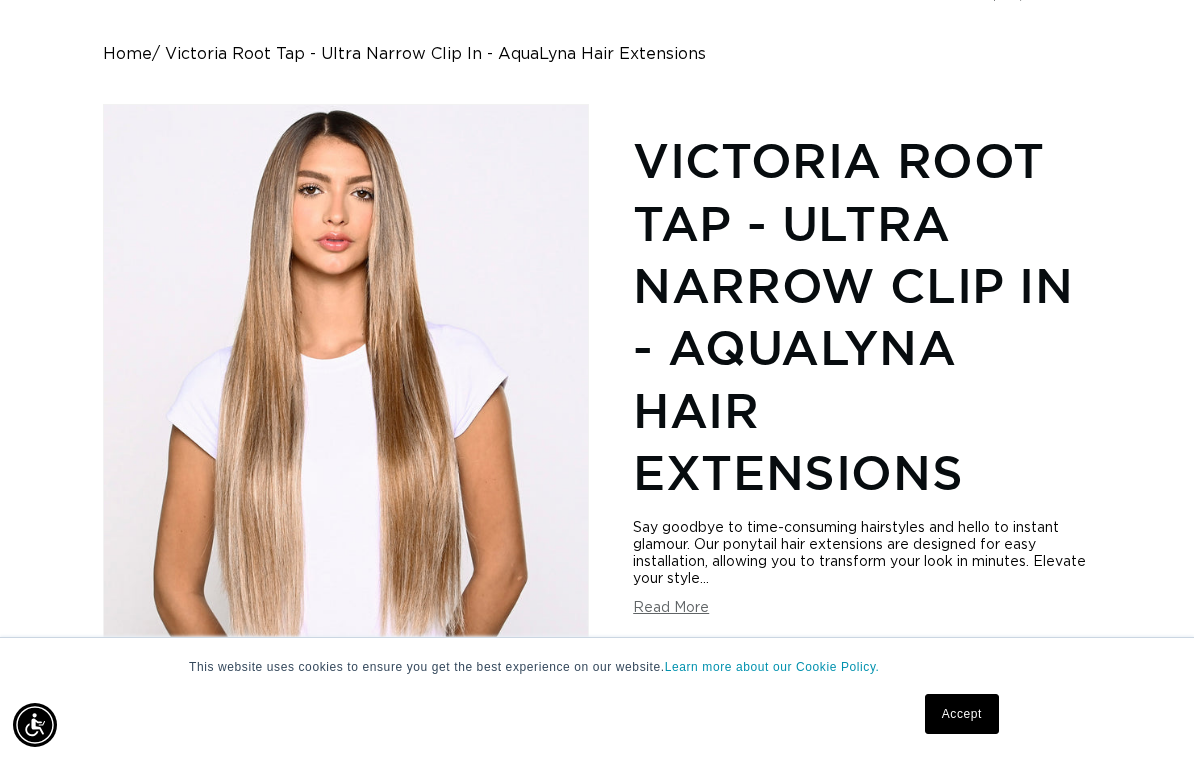 scroll, scrollTop: 0, scrollLeft: 0, axis: both 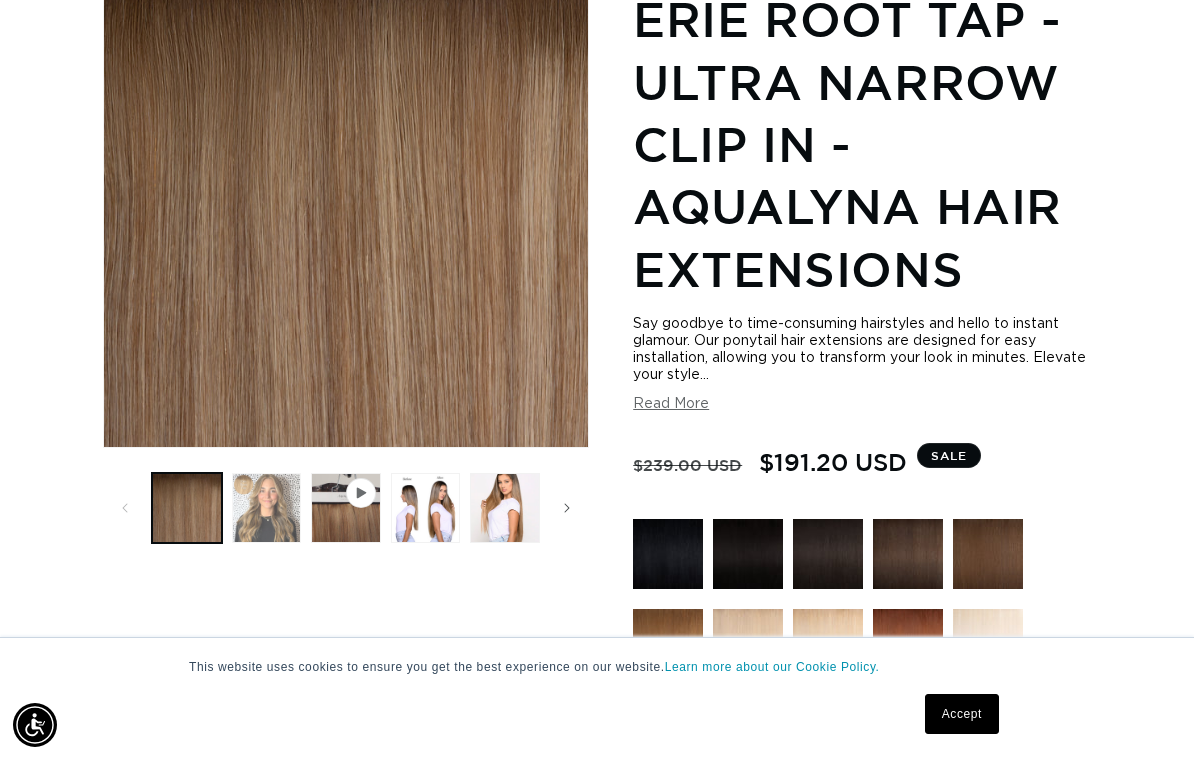 click at bounding box center [266, 507] 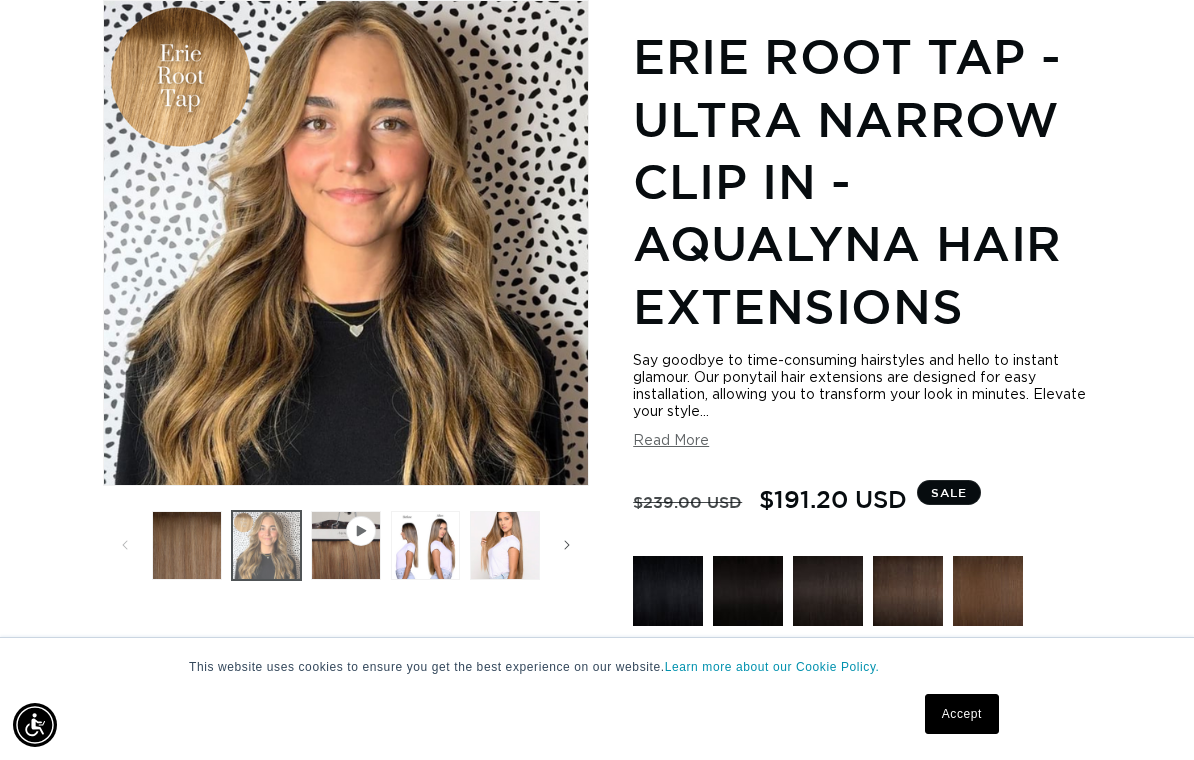 scroll, scrollTop: 274, scrollLeft: 0, axis: vertical 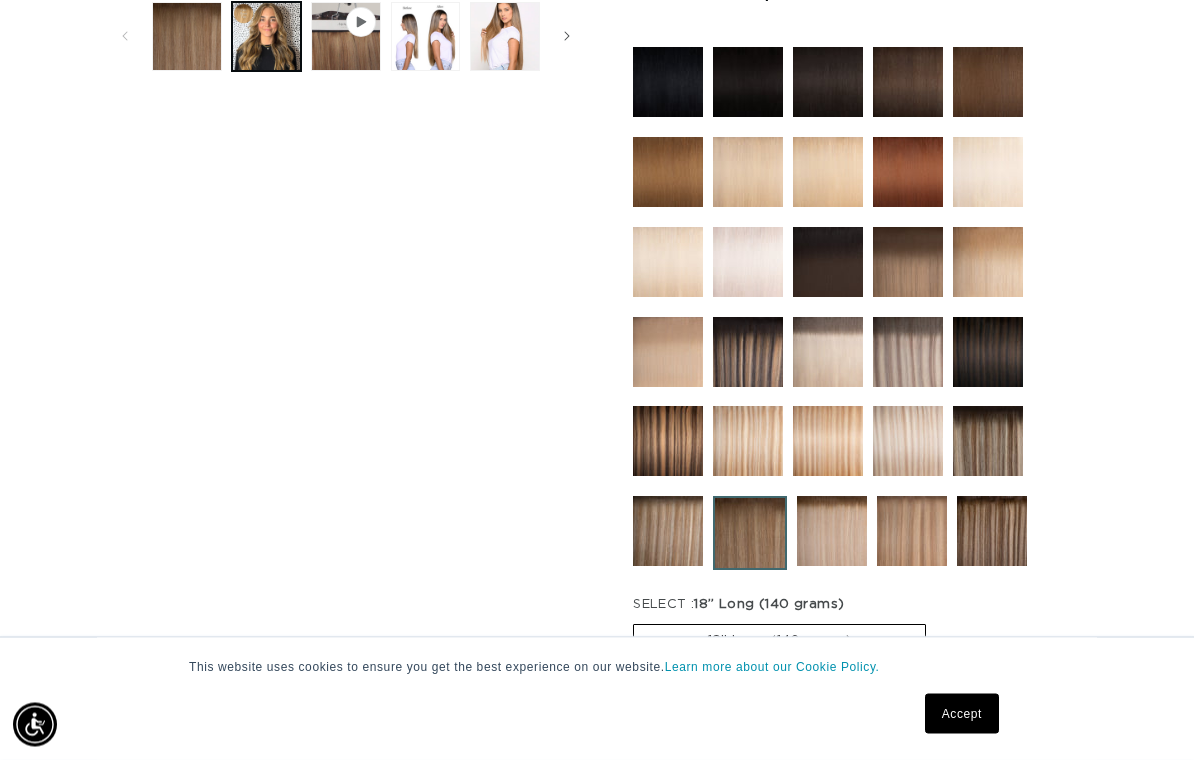 click at bounding box center (750, 534) 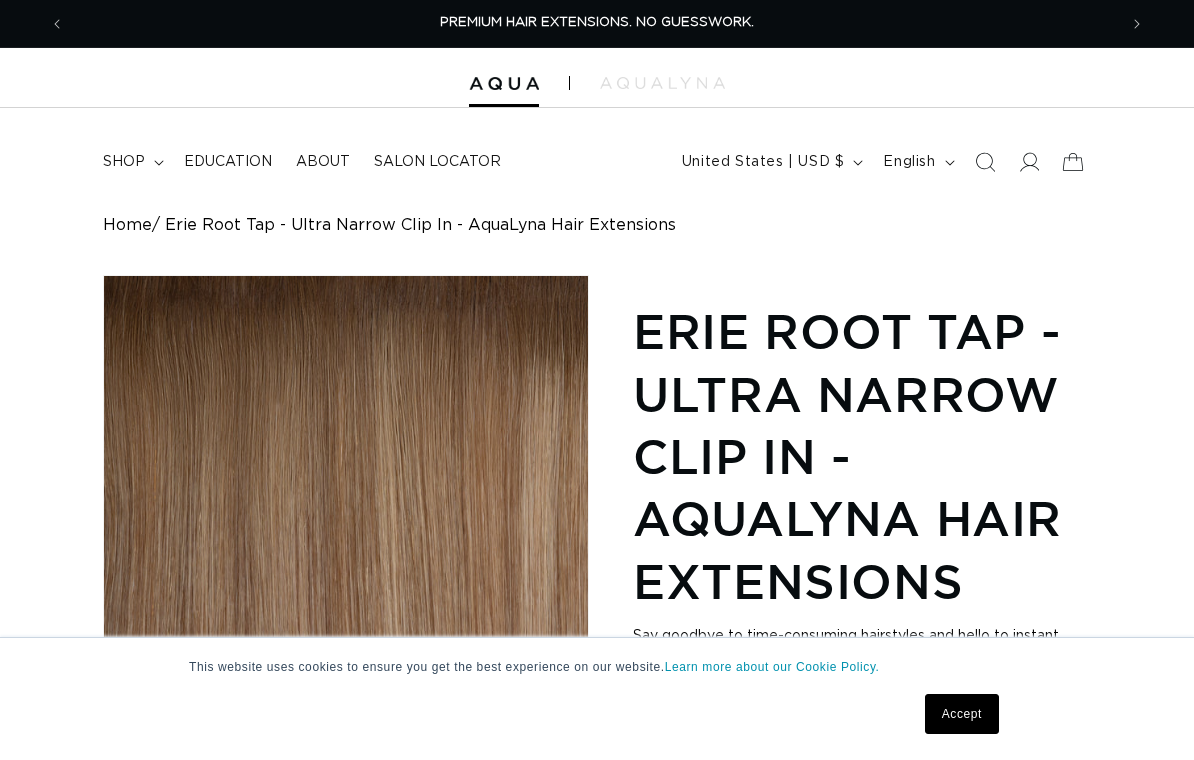 scroll, scrollTop: 0, scrollLeft: 0, axis: both 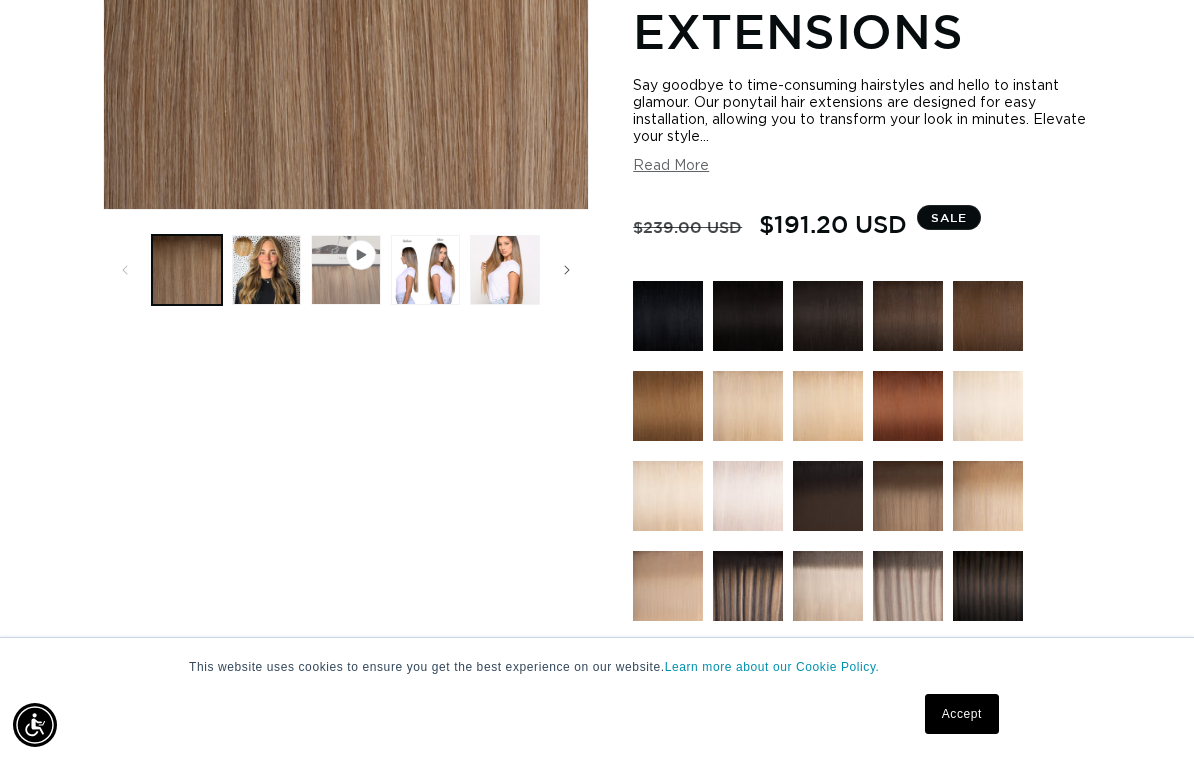 click at bounding box center (345, 269) 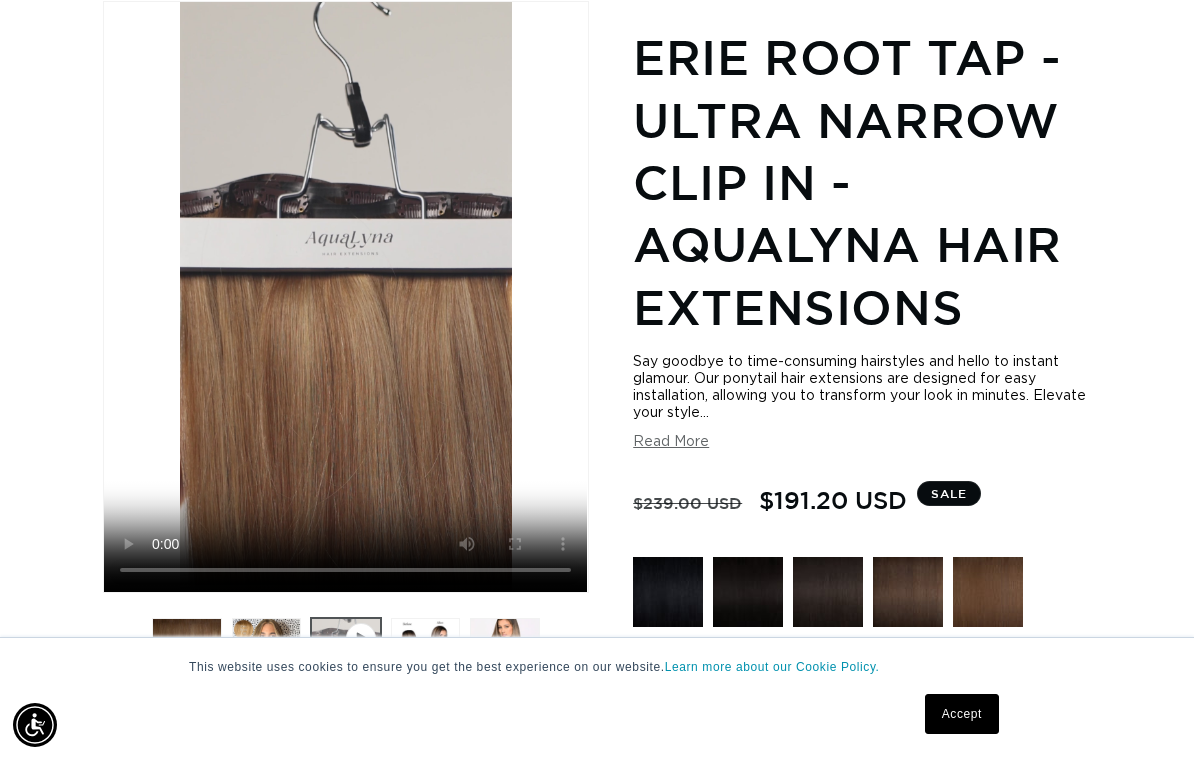 scroll, scrollTop: 340, scrollLeft: 0, axis: vertical 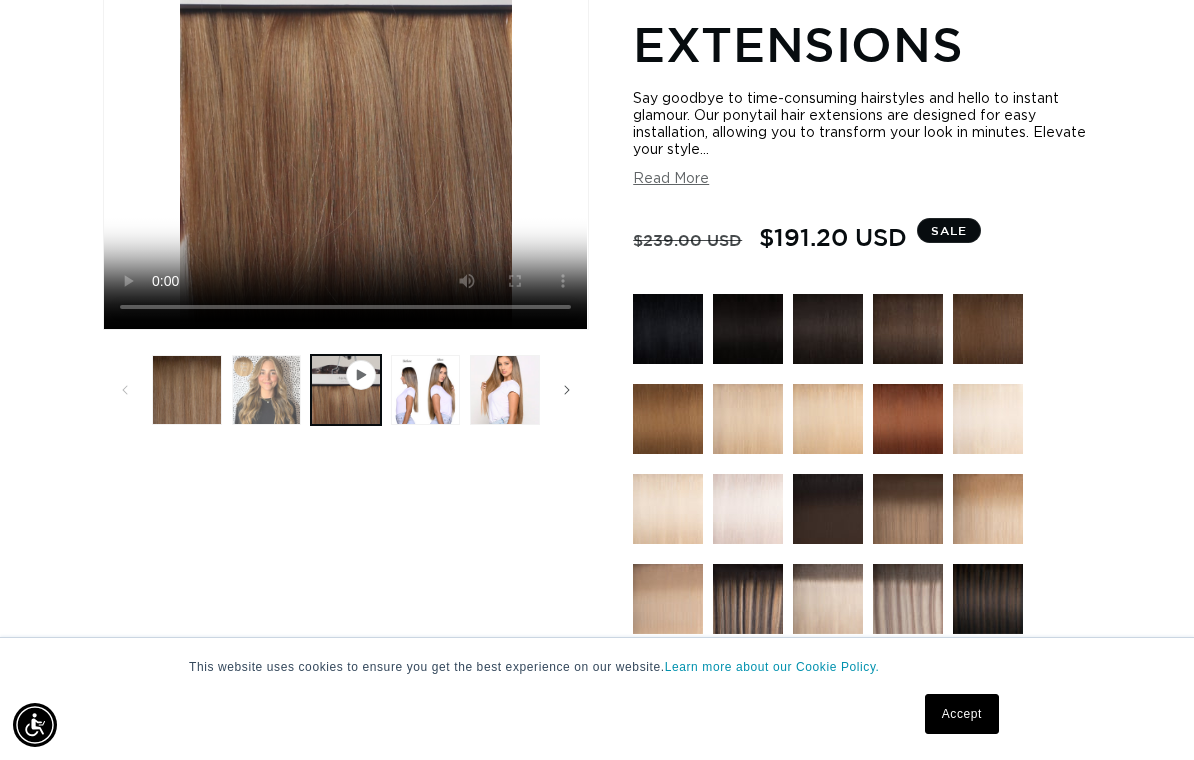 click at bounding box center (266, 389) 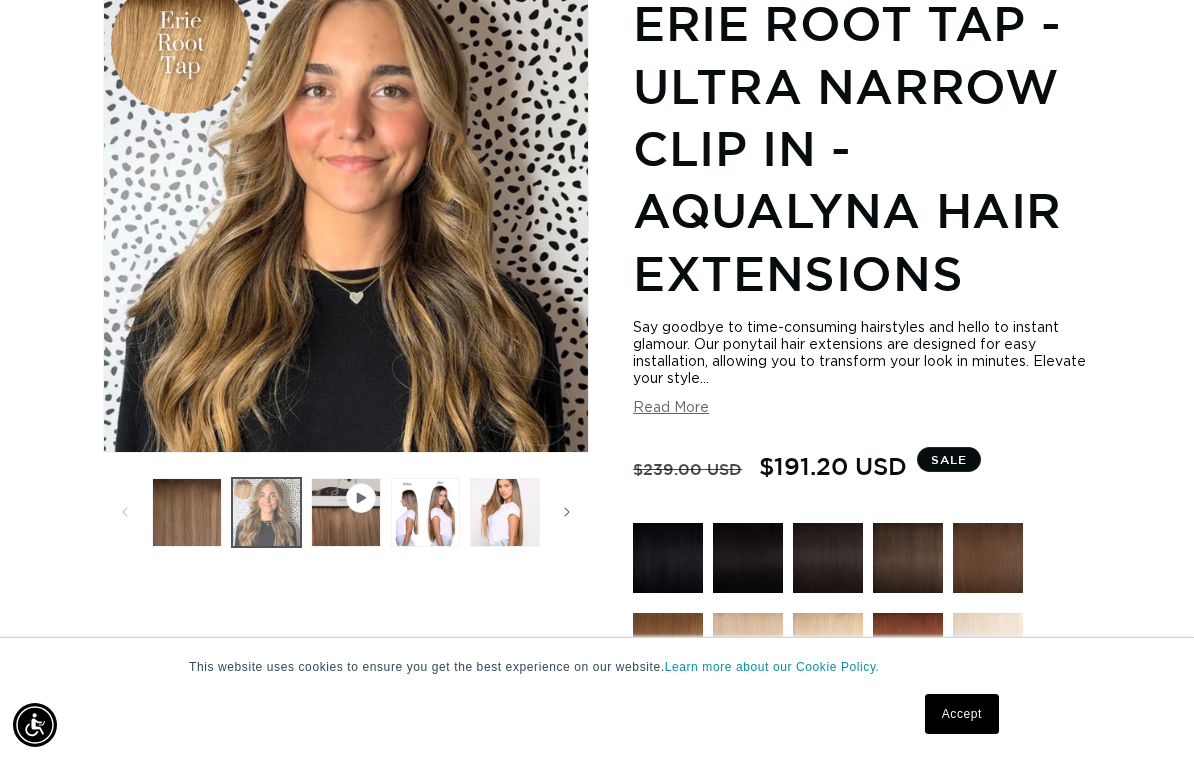 scroll, scrollTop: 274, scrollLeft: 0, axis: vertical 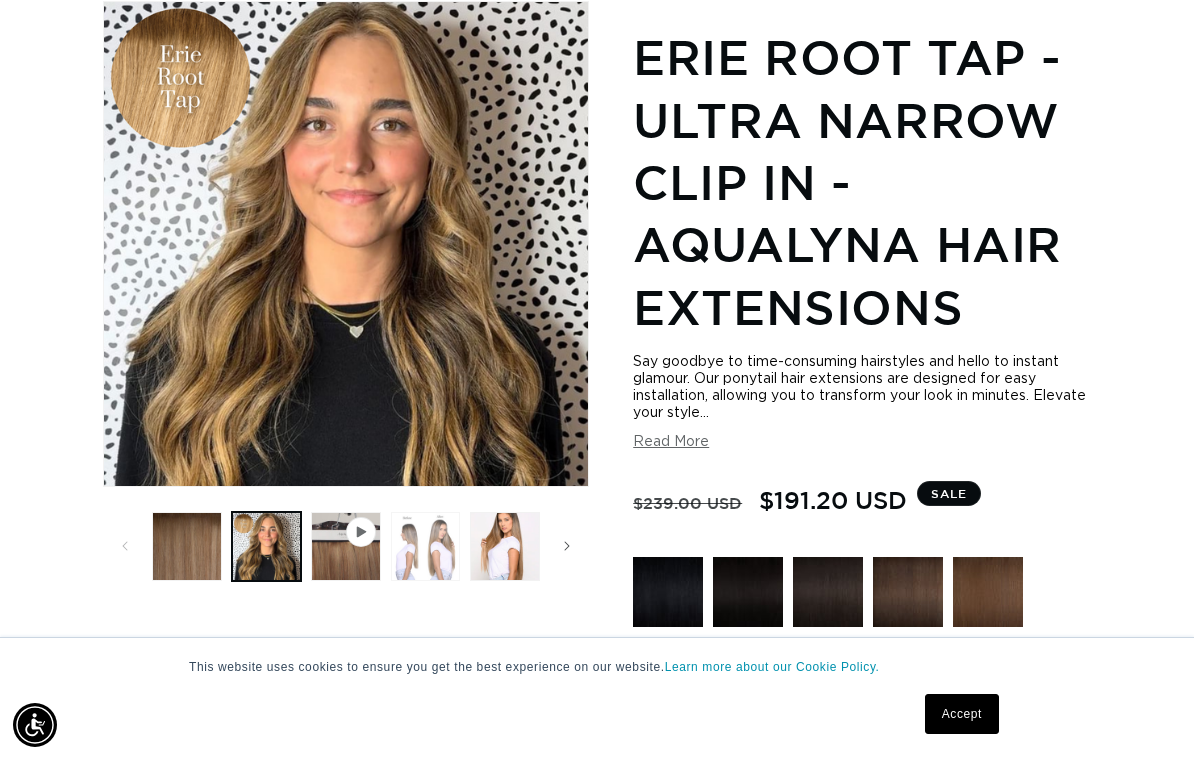 click at bounding box center (425, 546) 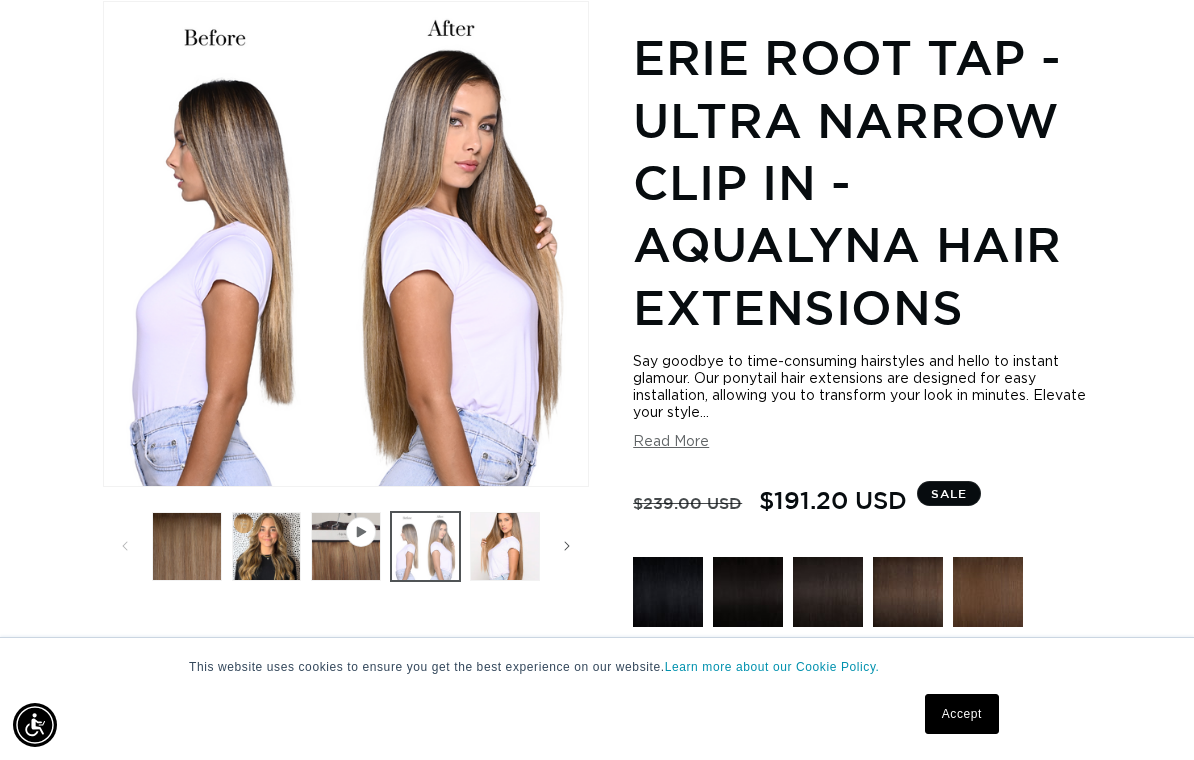 scroll, scrollTop: 0, scrollLeft: 2104, axis: horizontal 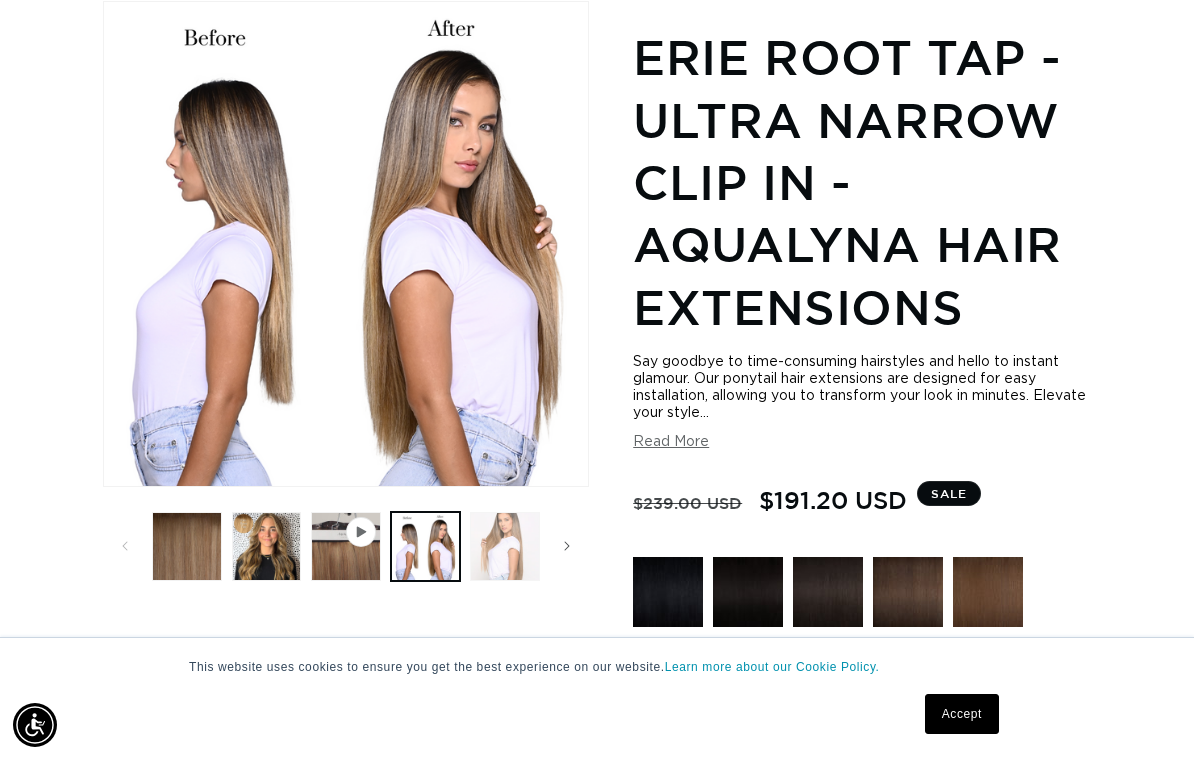click at bounding box center [504, 546] 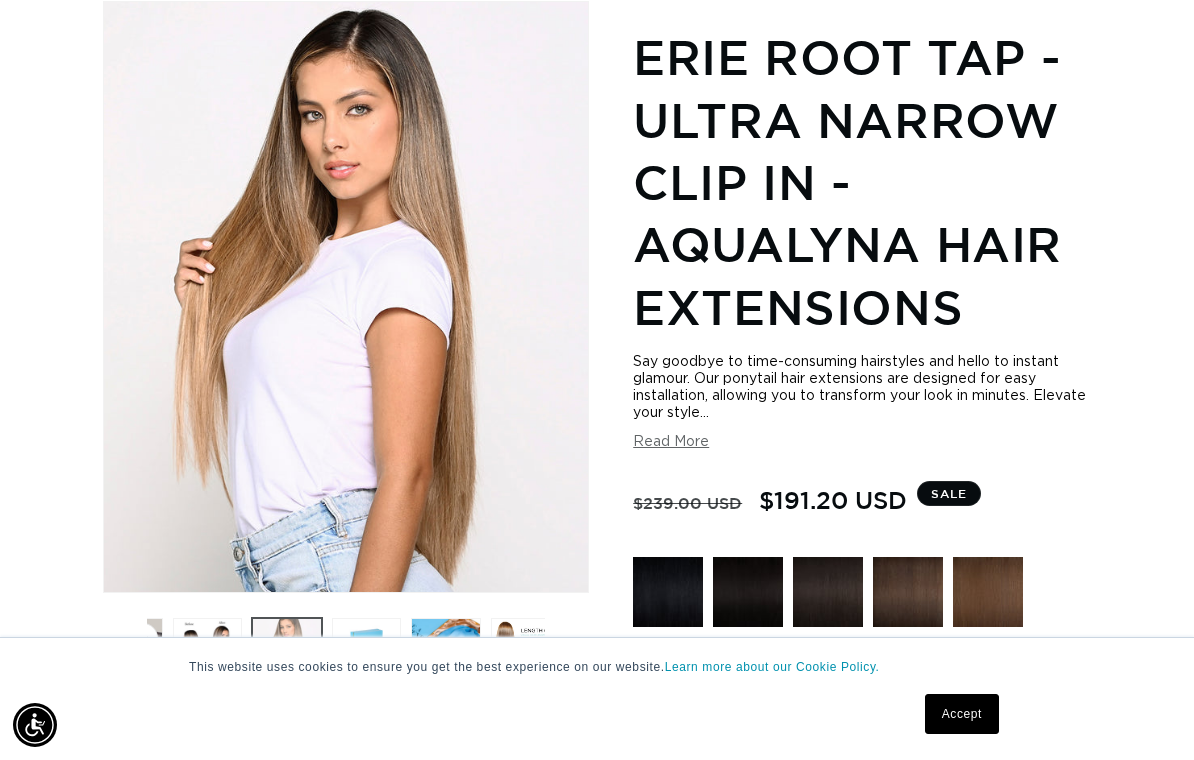 scroll, scrollTop: 0, scrollLeft: 239, axis: horizontal 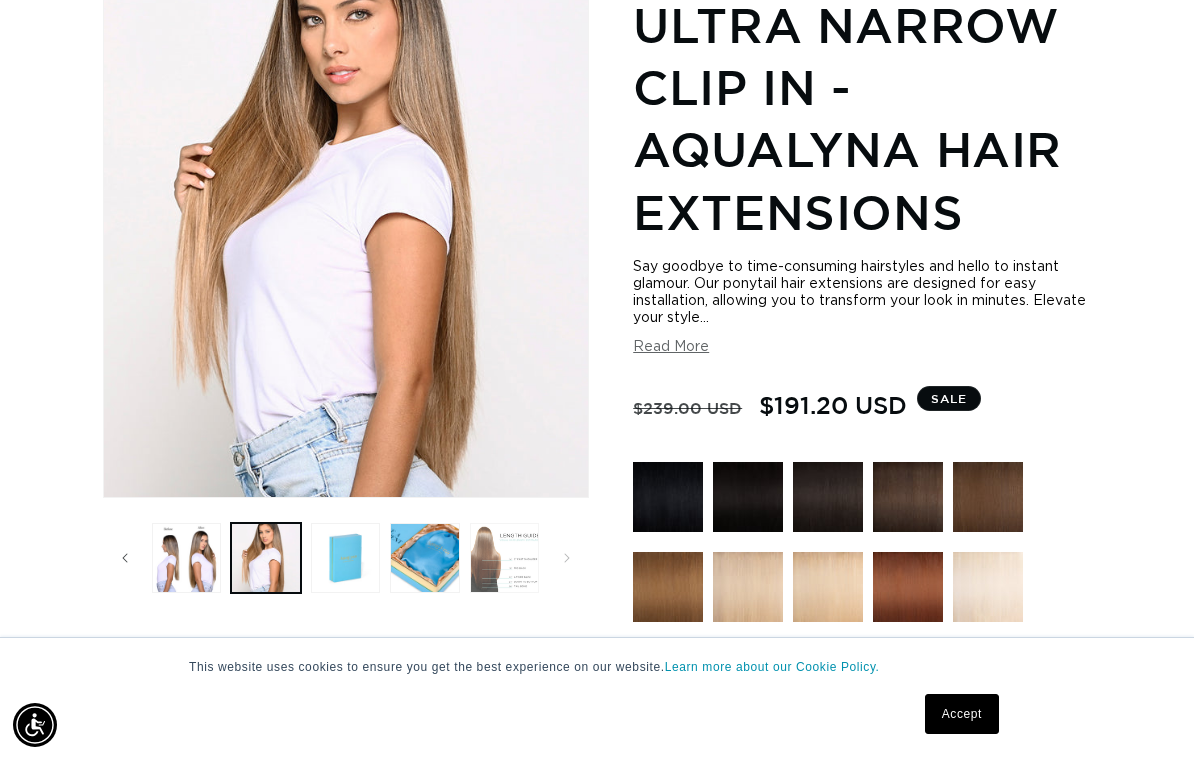 click at bounding box center (504, 557) 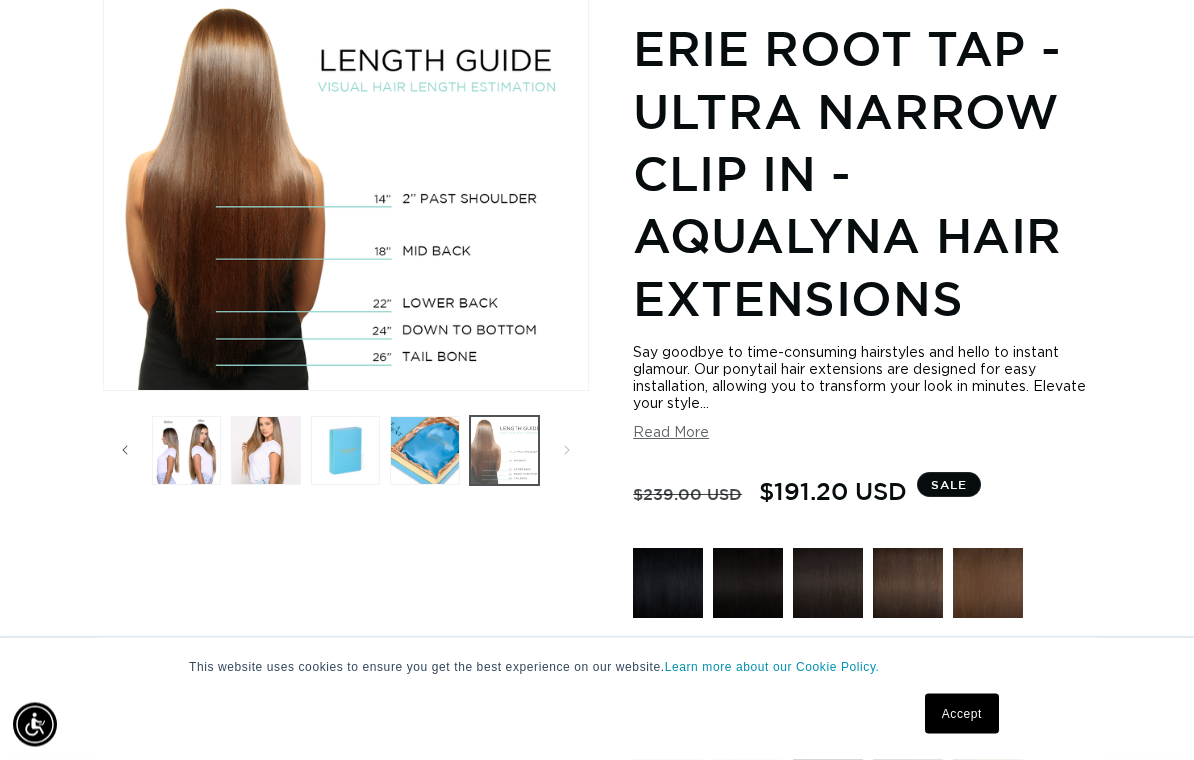 scroll, scrollTop: 274, scrollLeft: 0, axis: vertical 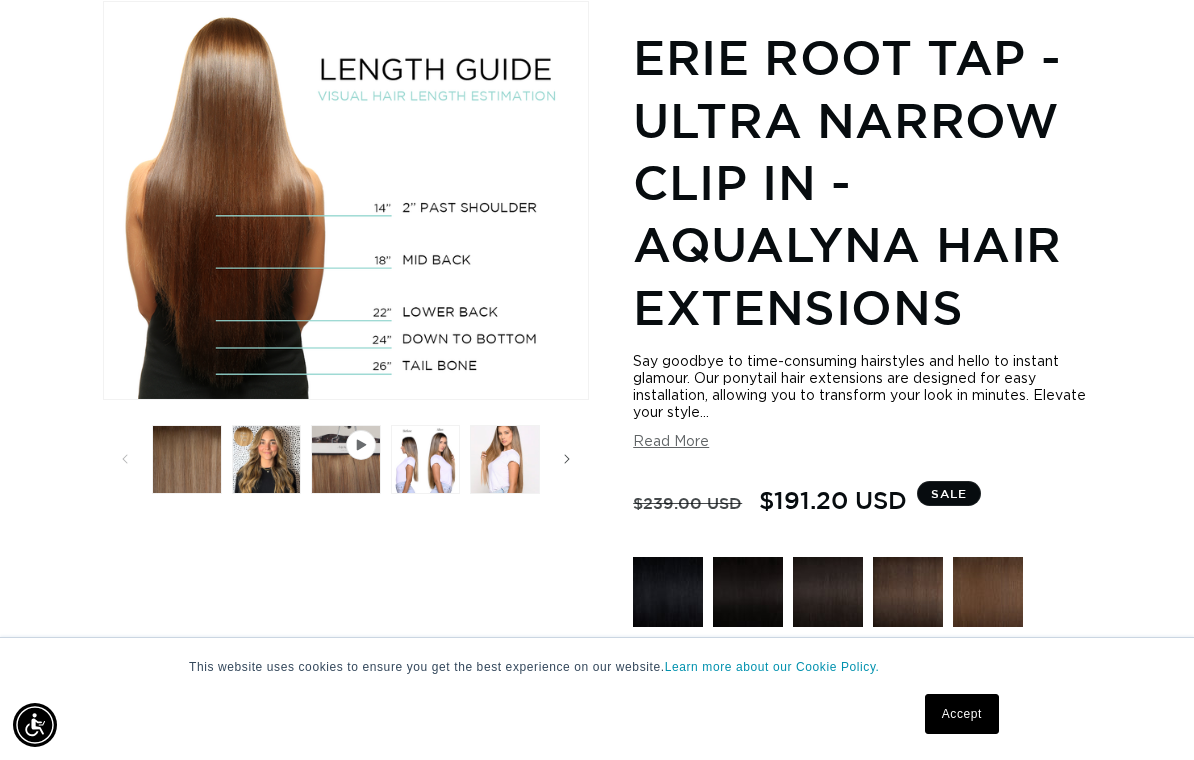 click at bounding box center [186, 459] 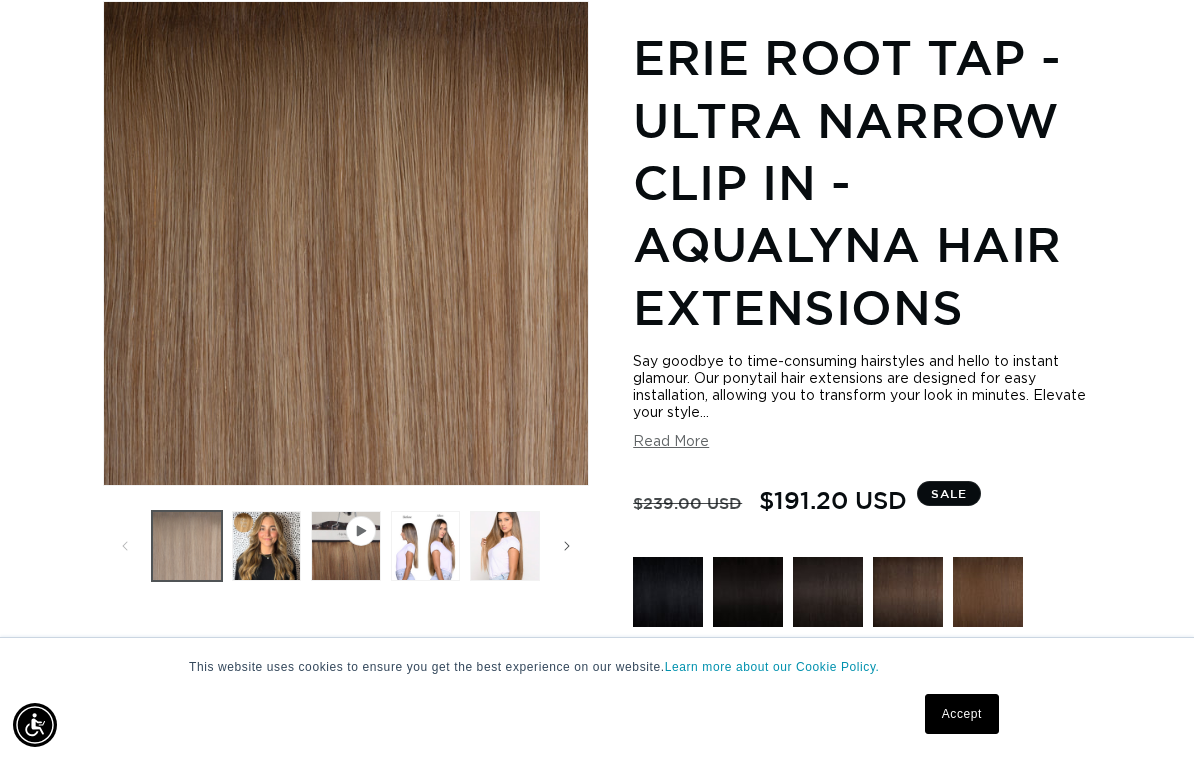 scroll, scrollTop: 0, scrollLeft: 1052, axis: horizontal 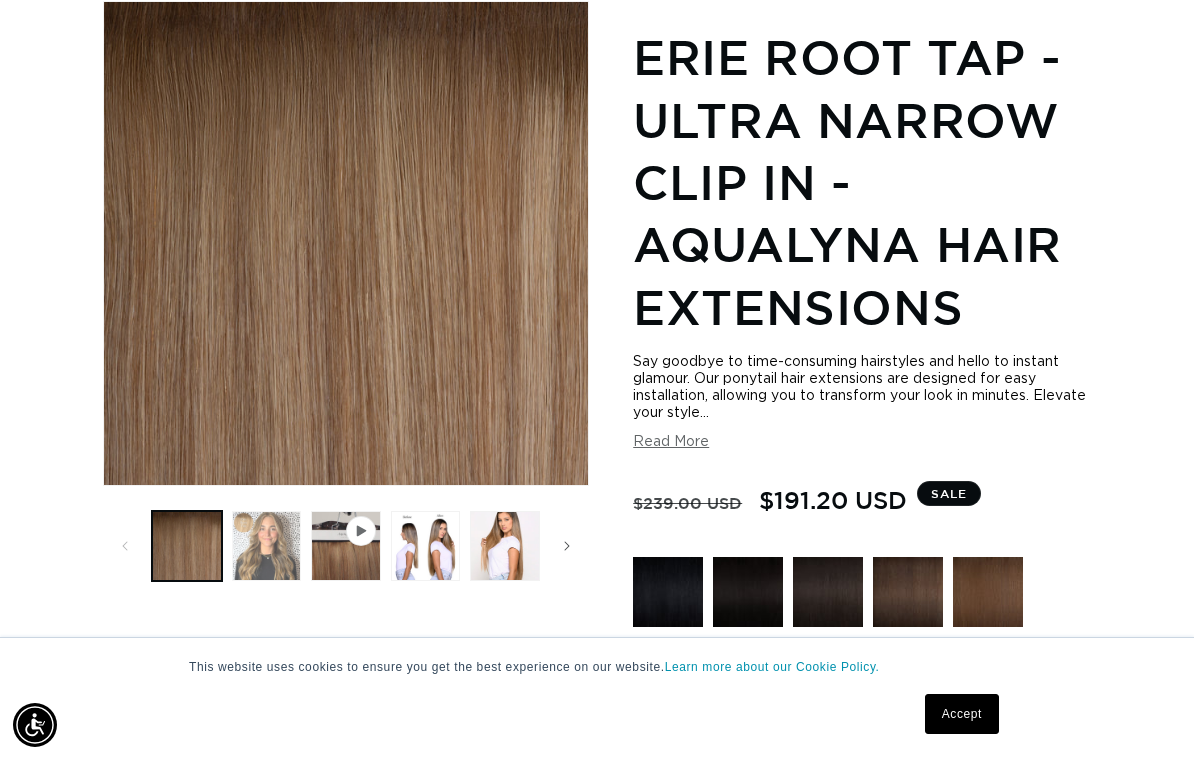 click at bounding box center (266, 545) 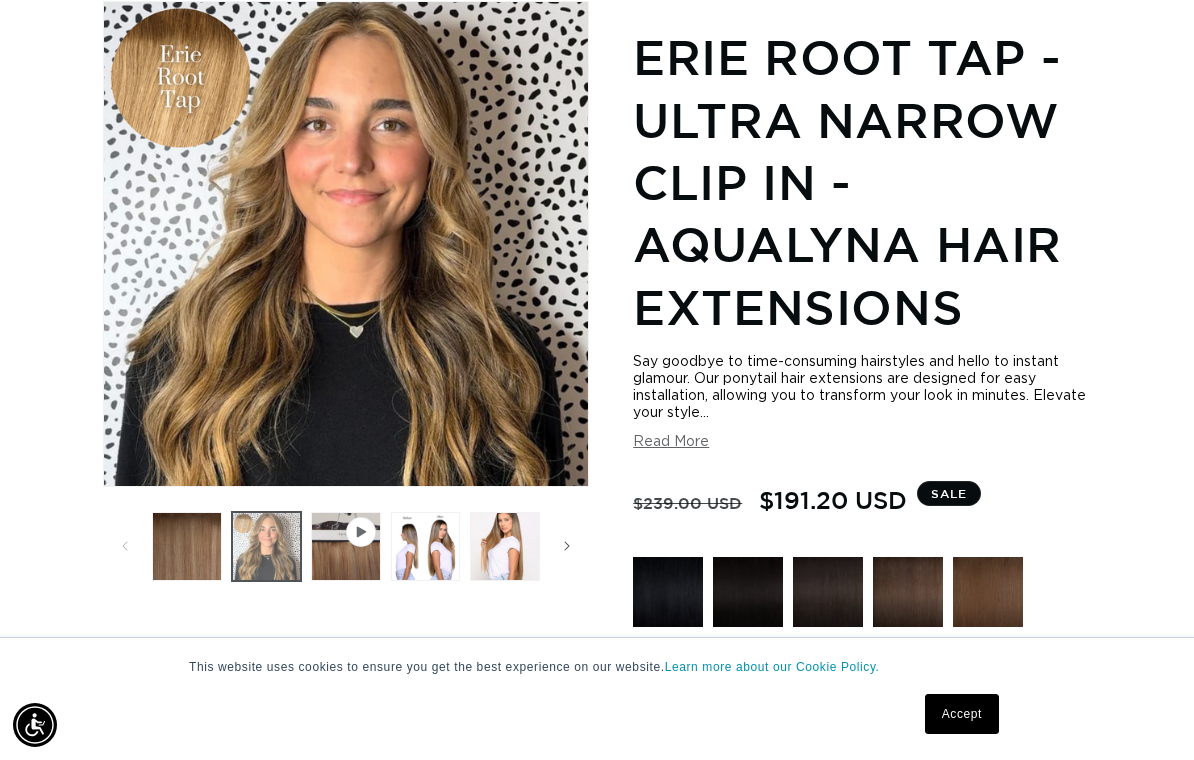 scroll, scrollTop: 286, scrollLeft: 0, axis: vertical 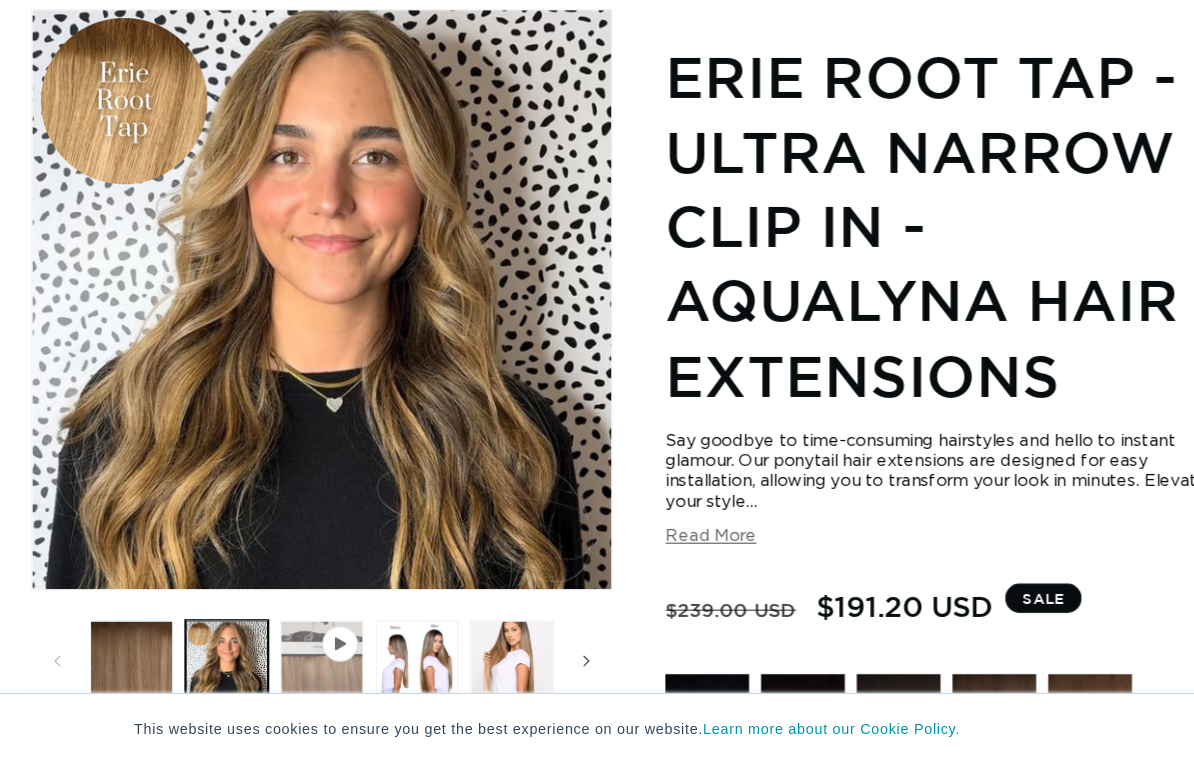 click at bounding box center [345, 610] 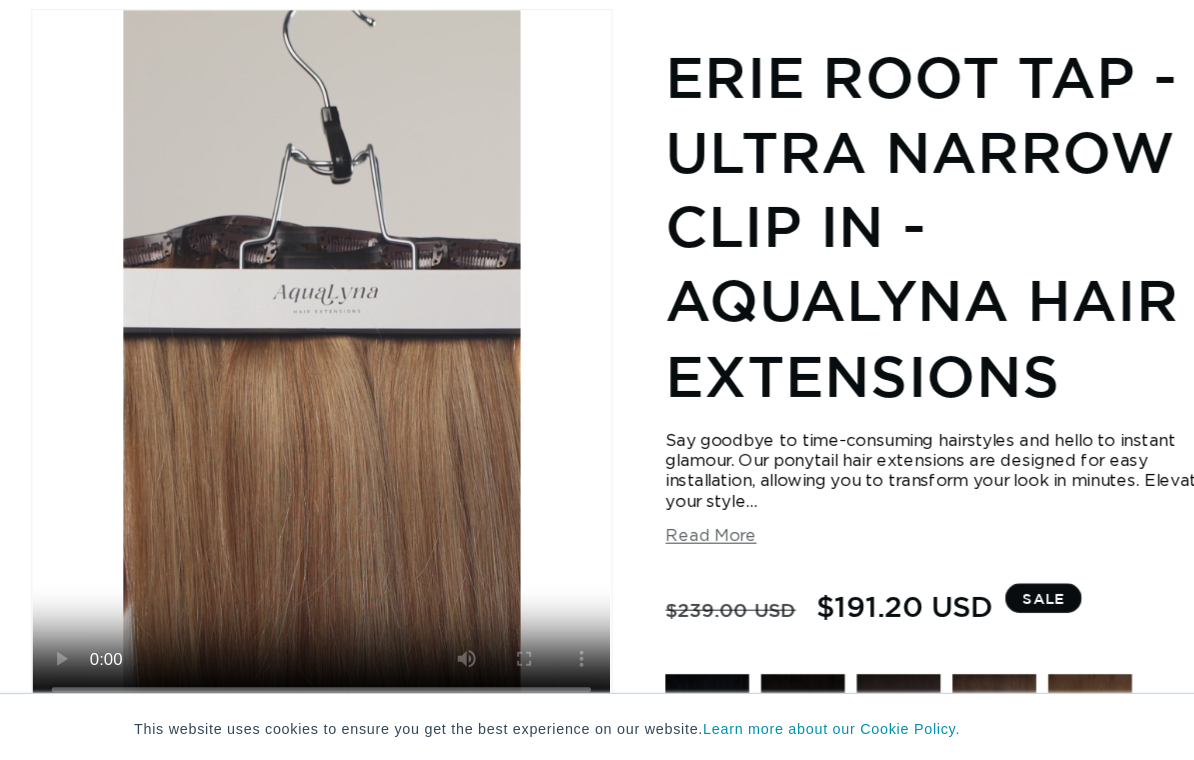 click 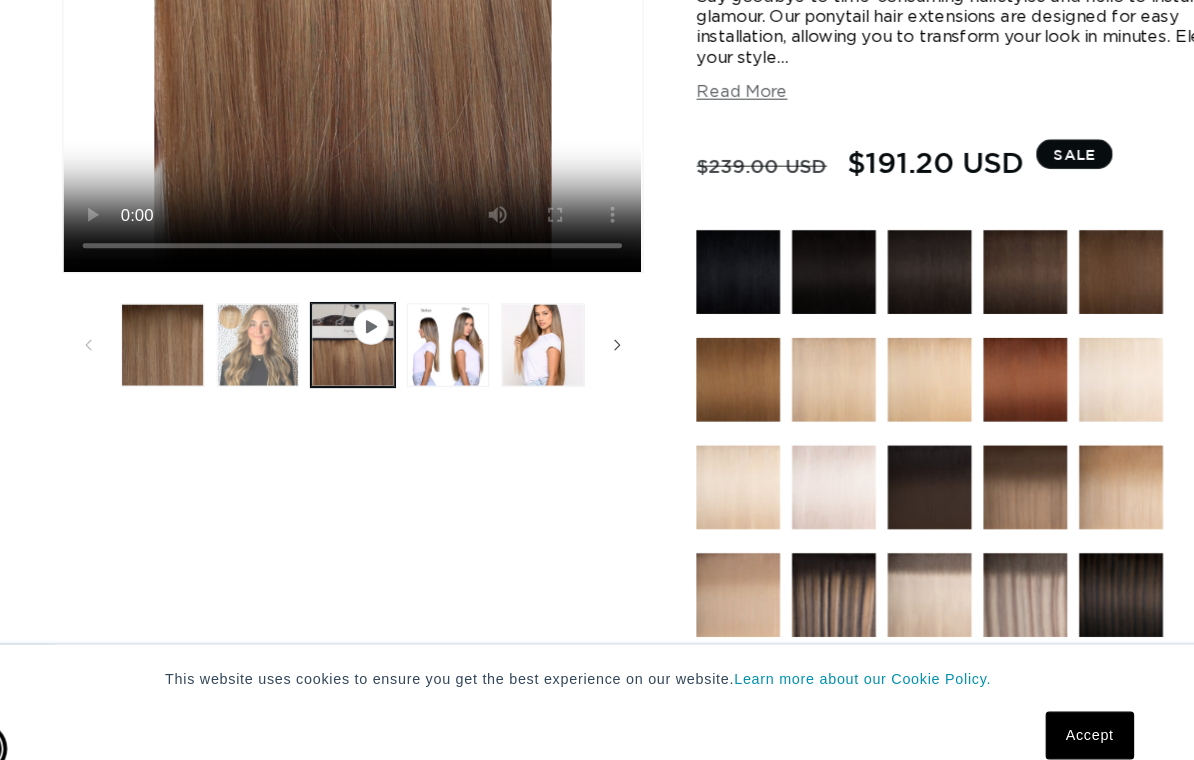 click at bounding box center (266, 387) 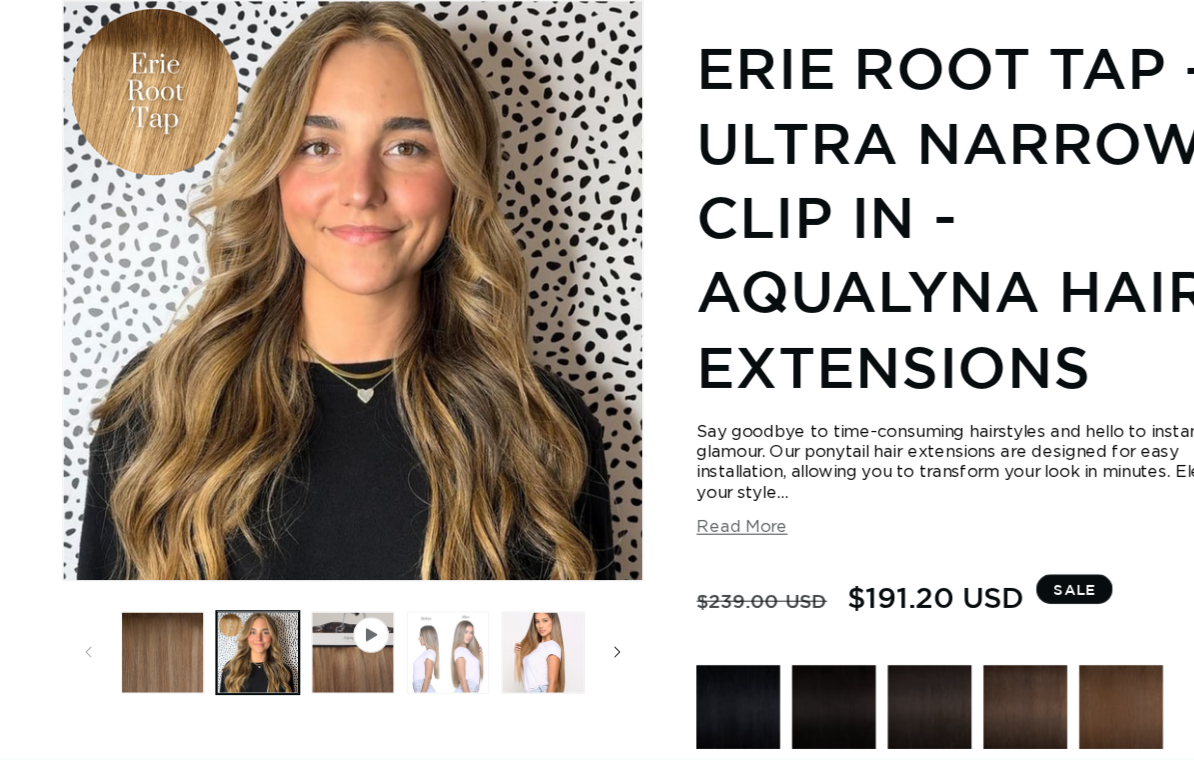 click at bounding box center [425, 546] 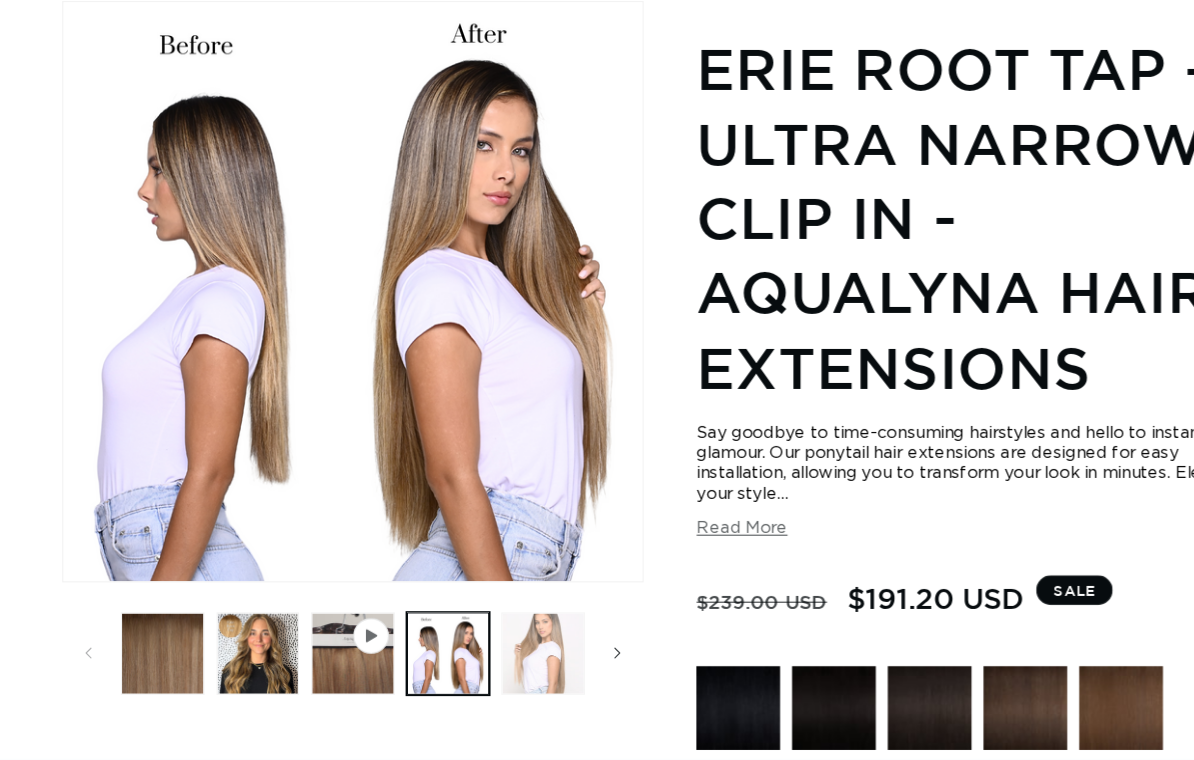 click at bounding box center (504, 546) 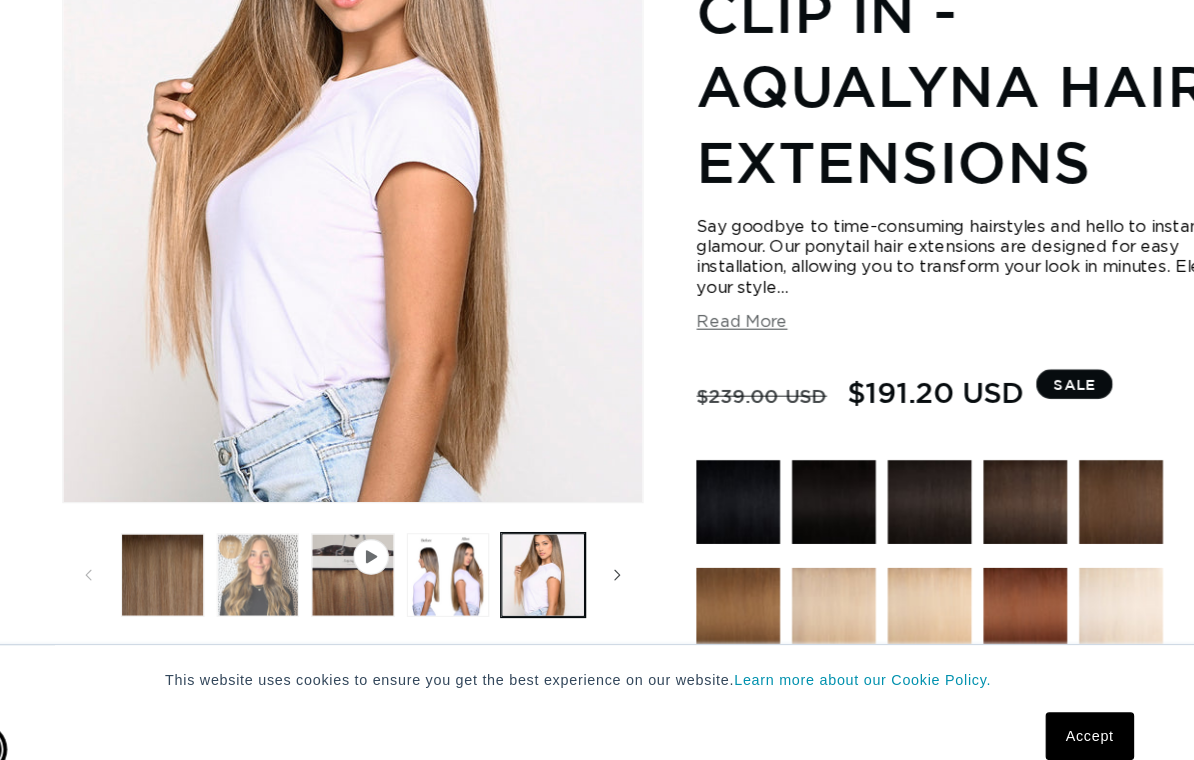 click at bounding box center [266, 578] 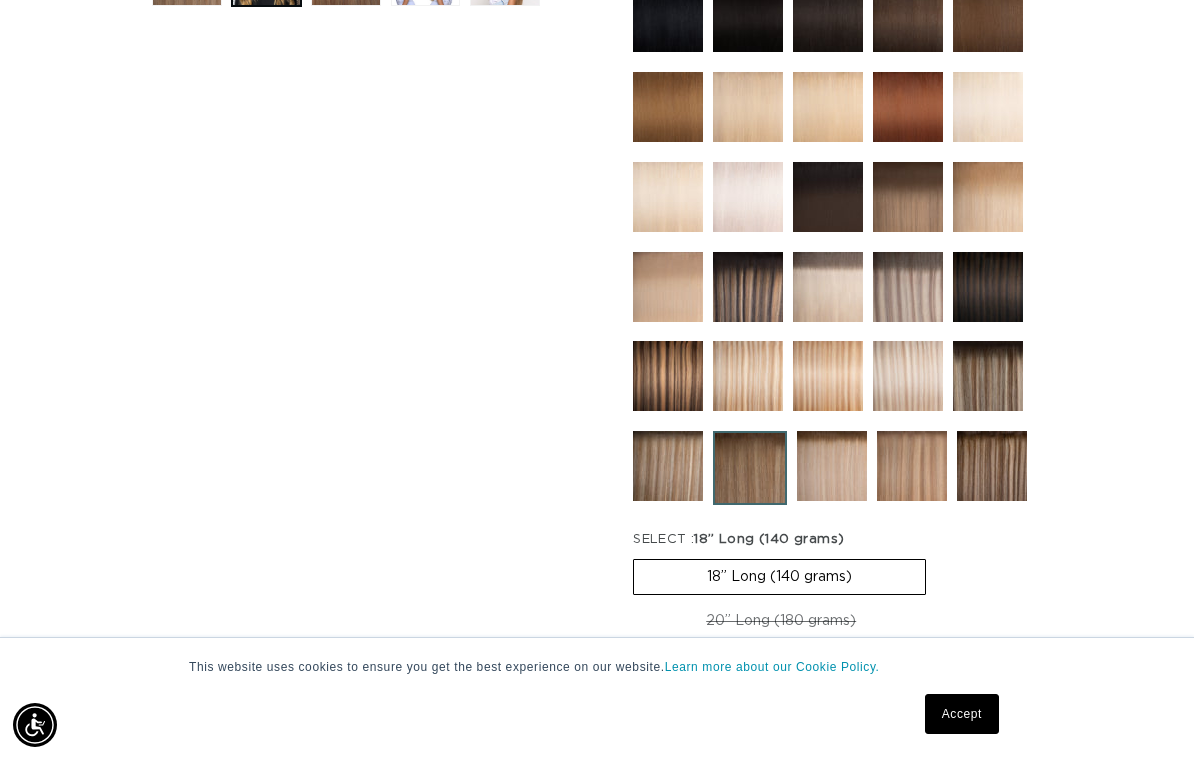 click at bounding box center (992, 466) 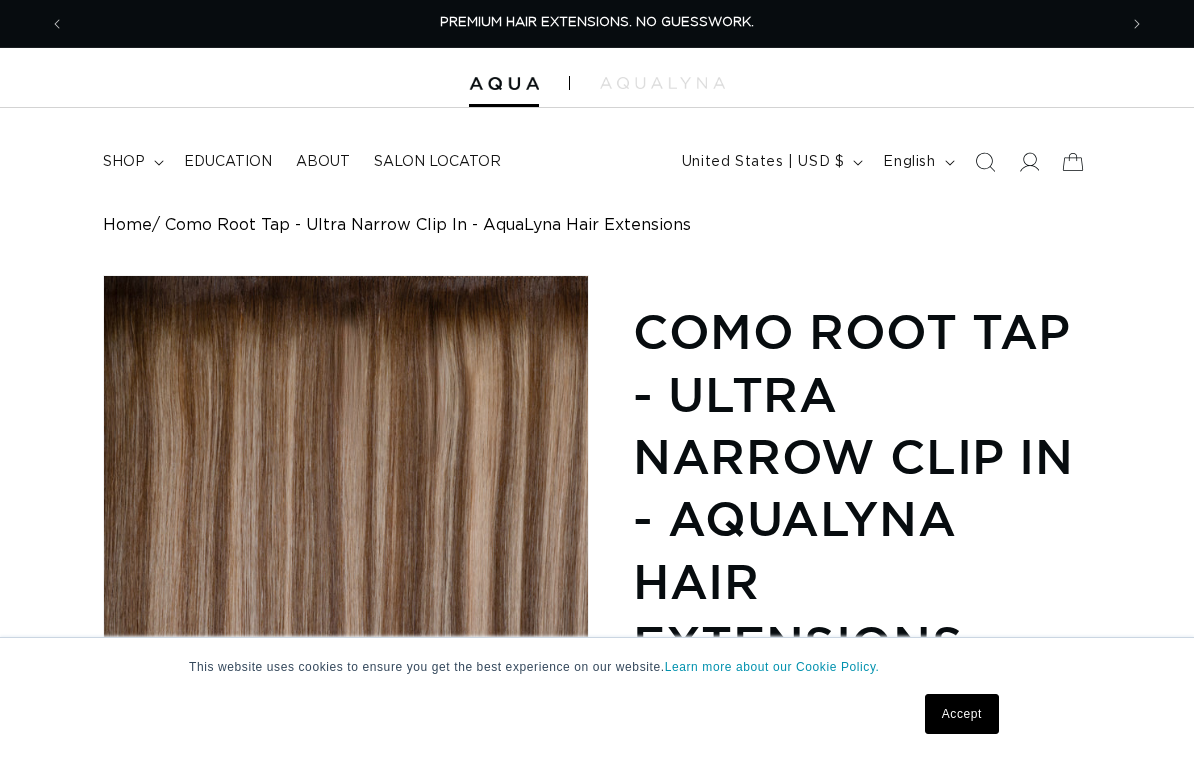 scroll, scrollTop: 0, scrollLeft: 0, axis: both 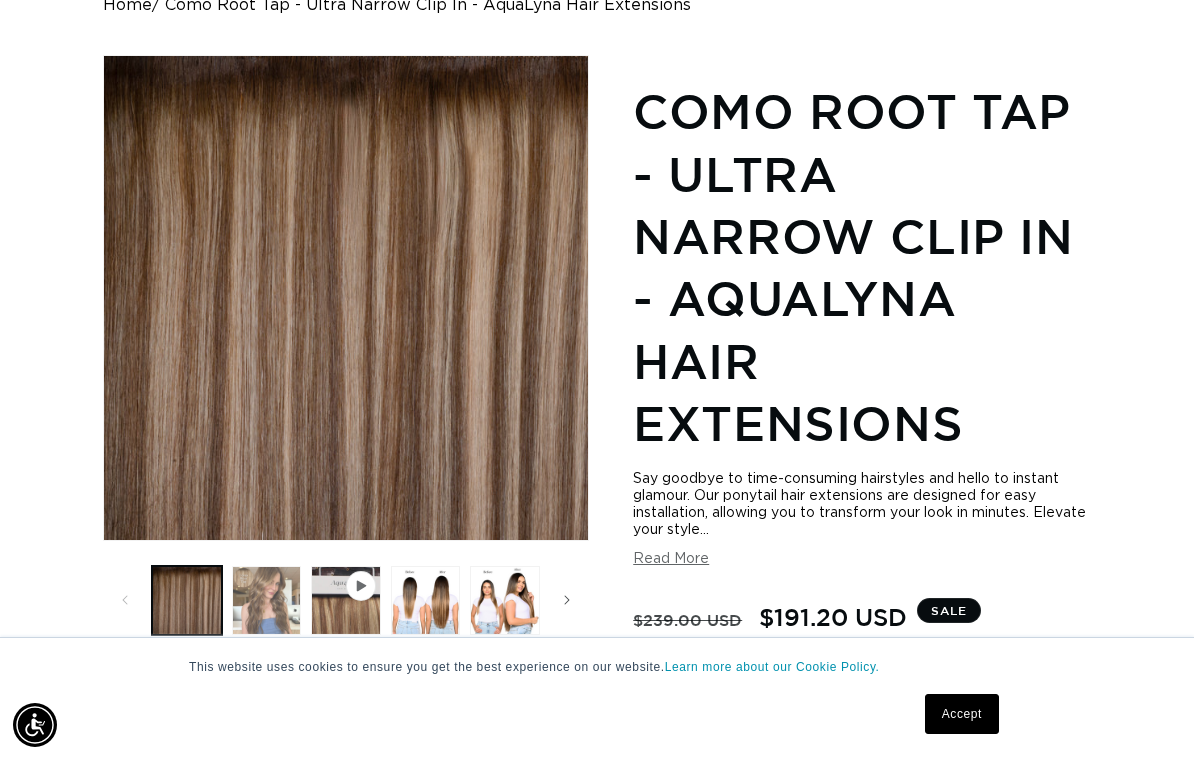 click at bounding box center [266, 600] 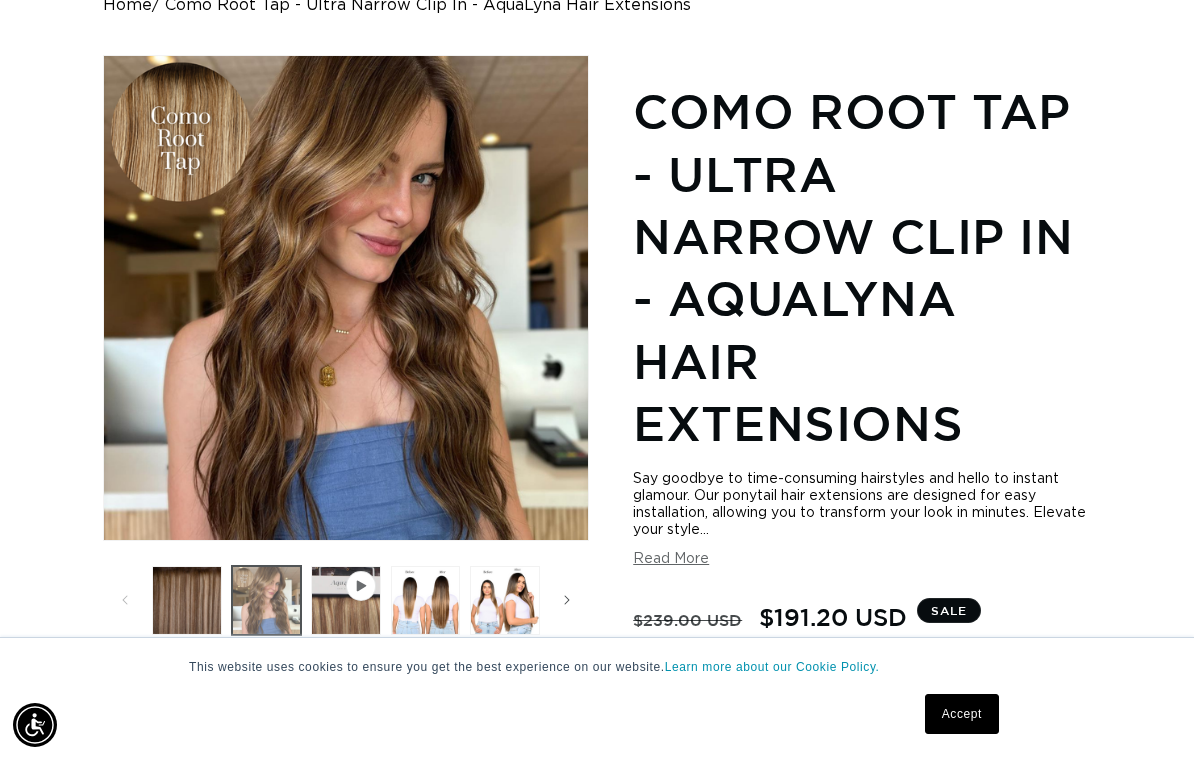 scroll, scrollTop: 0, scrollLeft: 2104, axis: horizontal 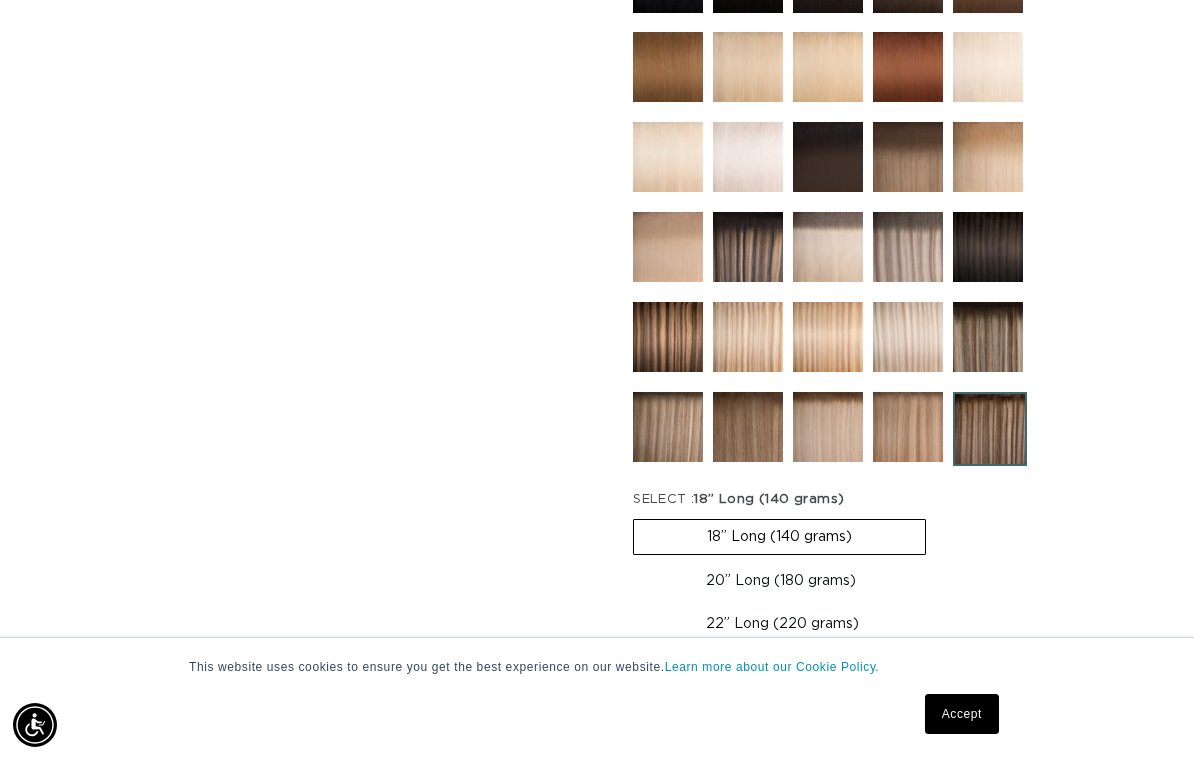 click at bounding box center [908, 427] 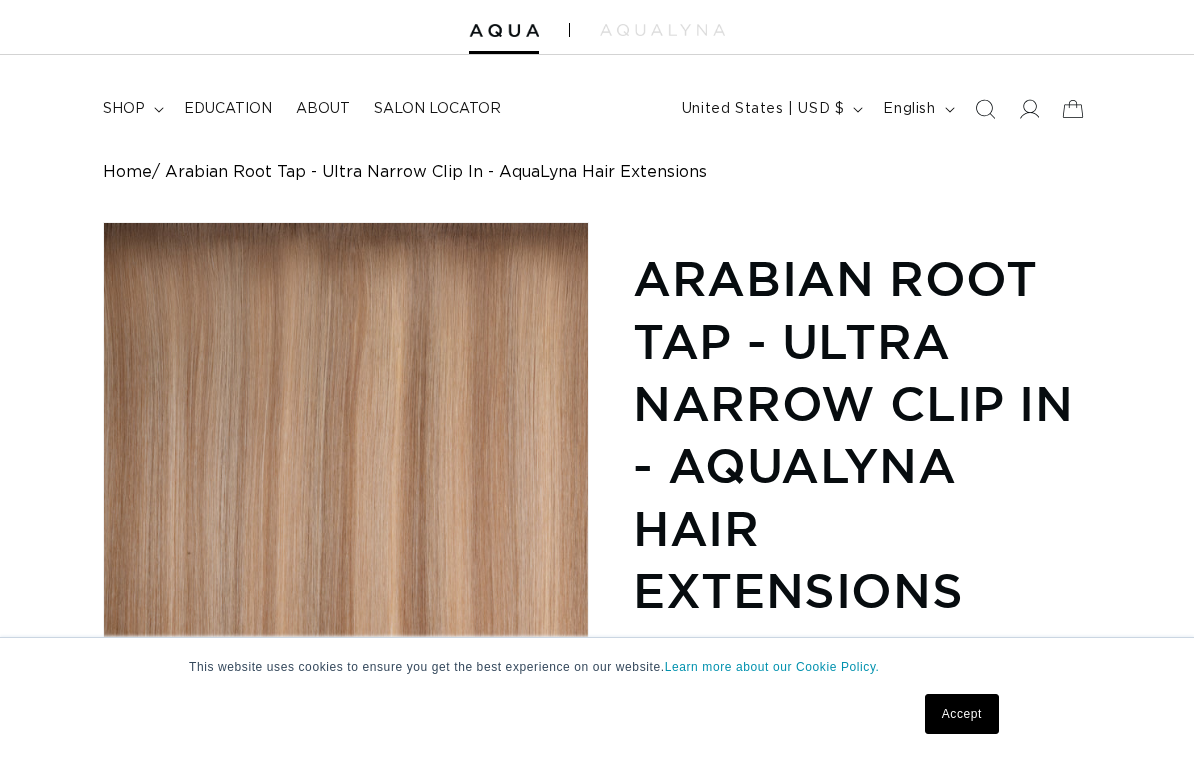 scroll, scrollTop: 0, scrollLeft: 0, axis: both 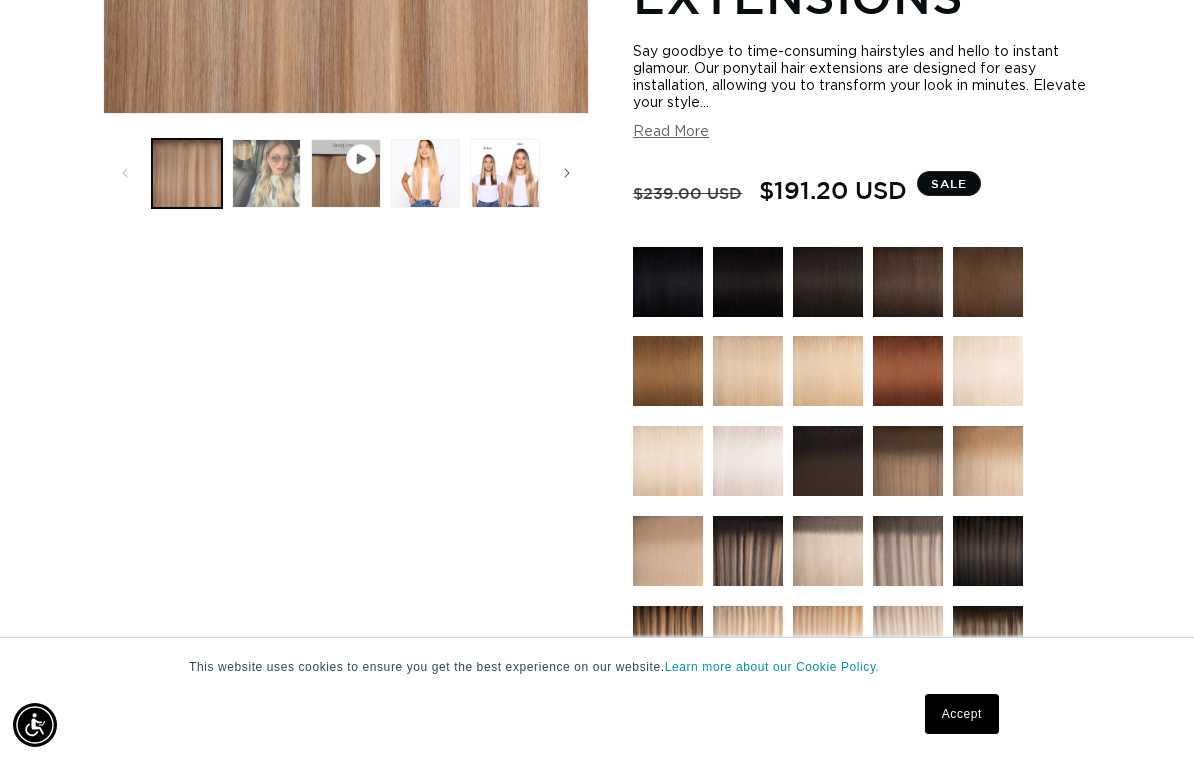 click at bounding box center (266, 173) 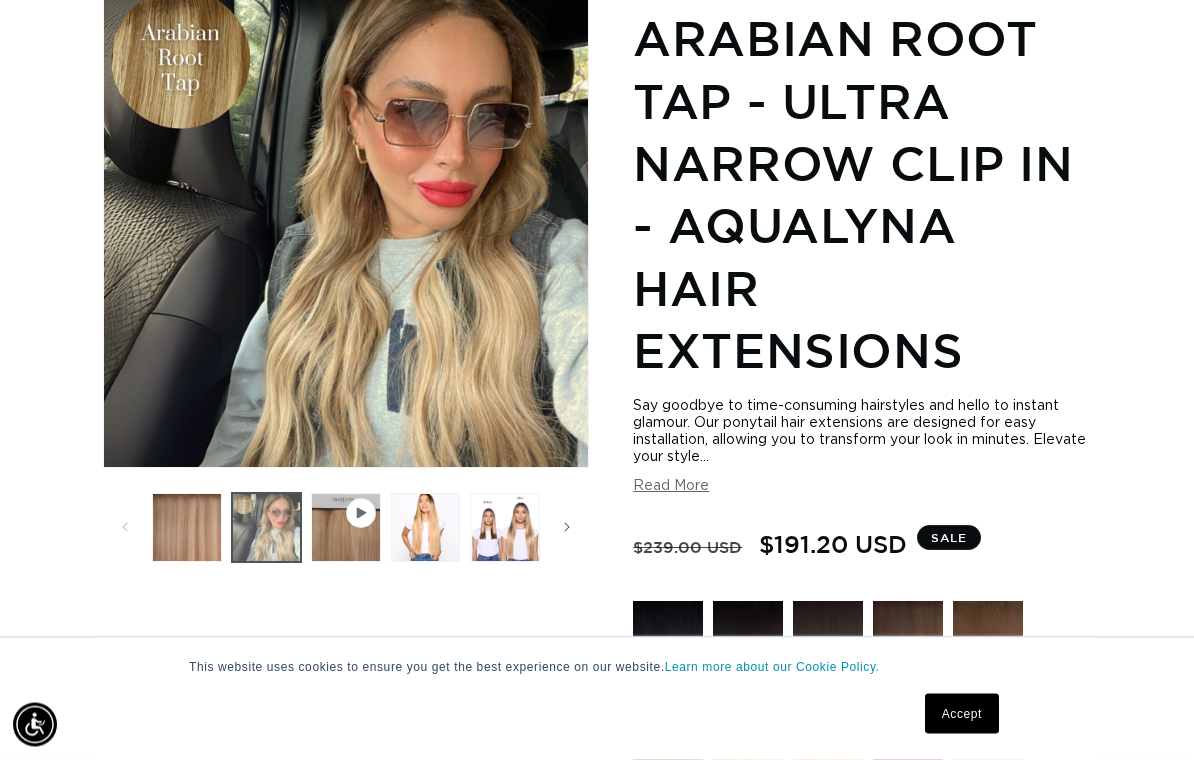scroll, scrollTop: 401, scrollLeft: 0, axis: vertical 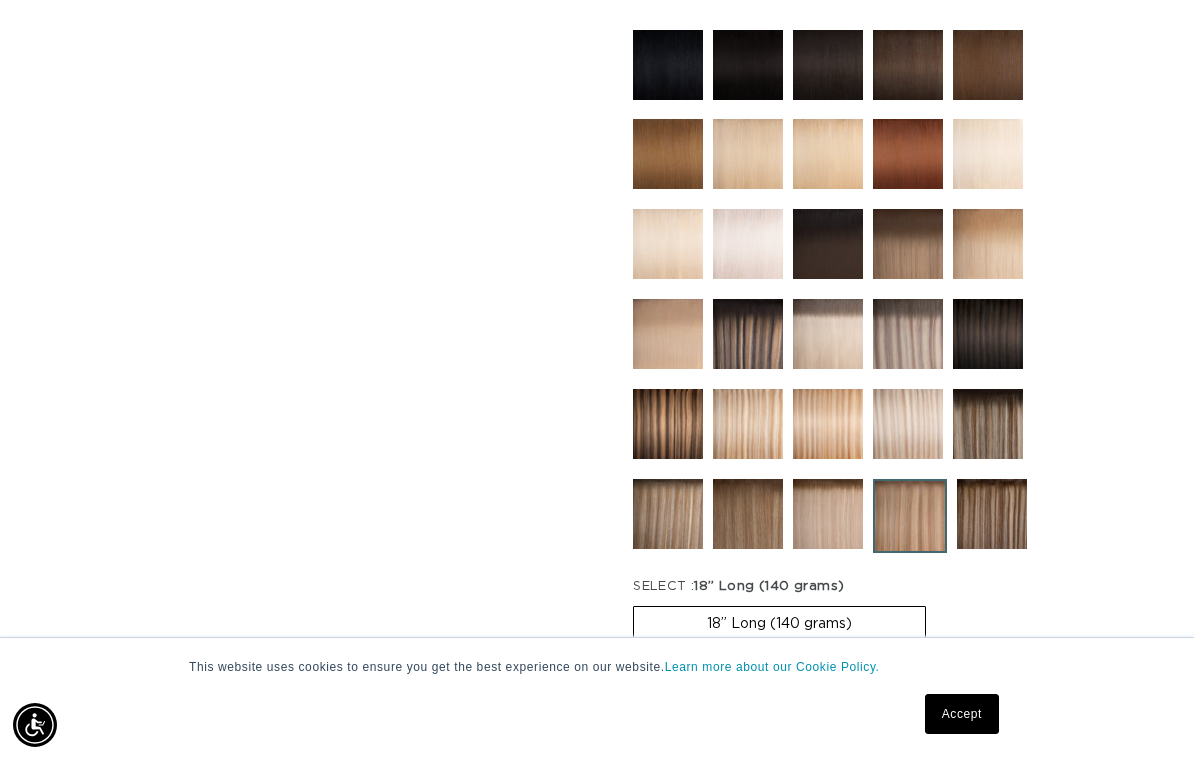 click at bounding box center [668, 514] 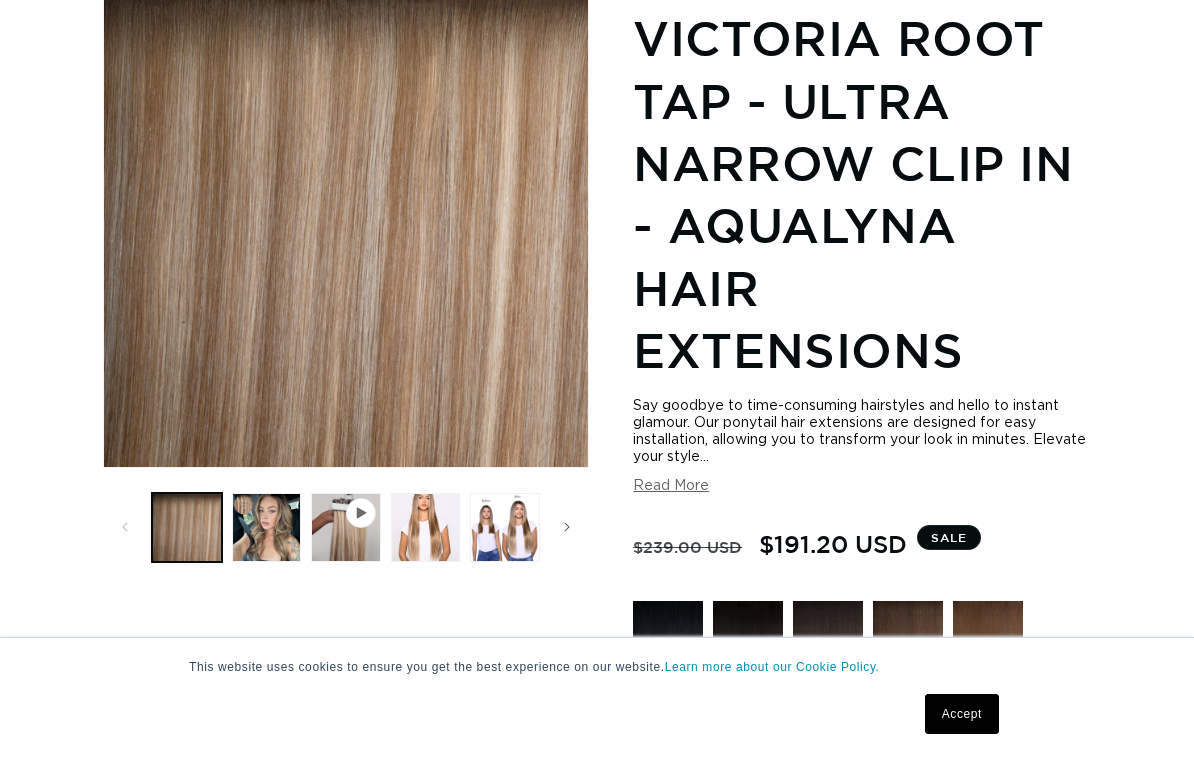 scroll, scrollTop: 0, scrollLeft: 0, axis: both 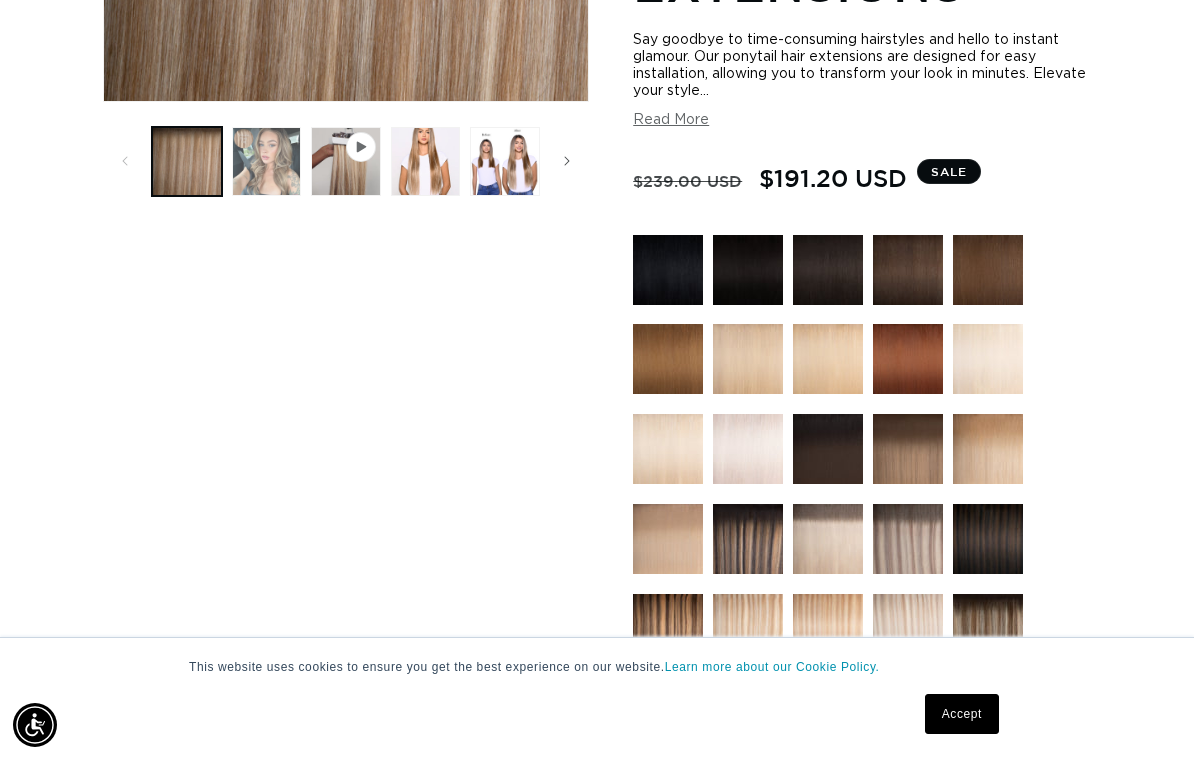 click at bounding box center (266, 161) 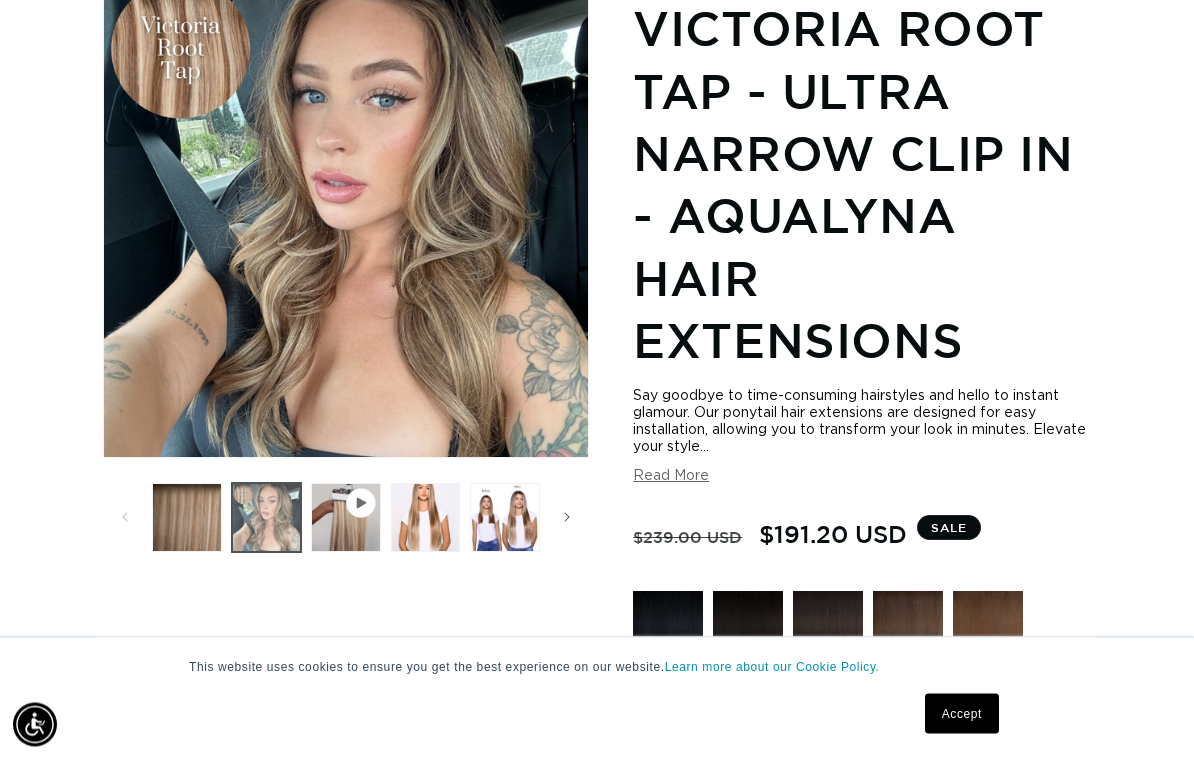 scroll, scrollTop: 274, scrollLeft: 0, axis: vertical 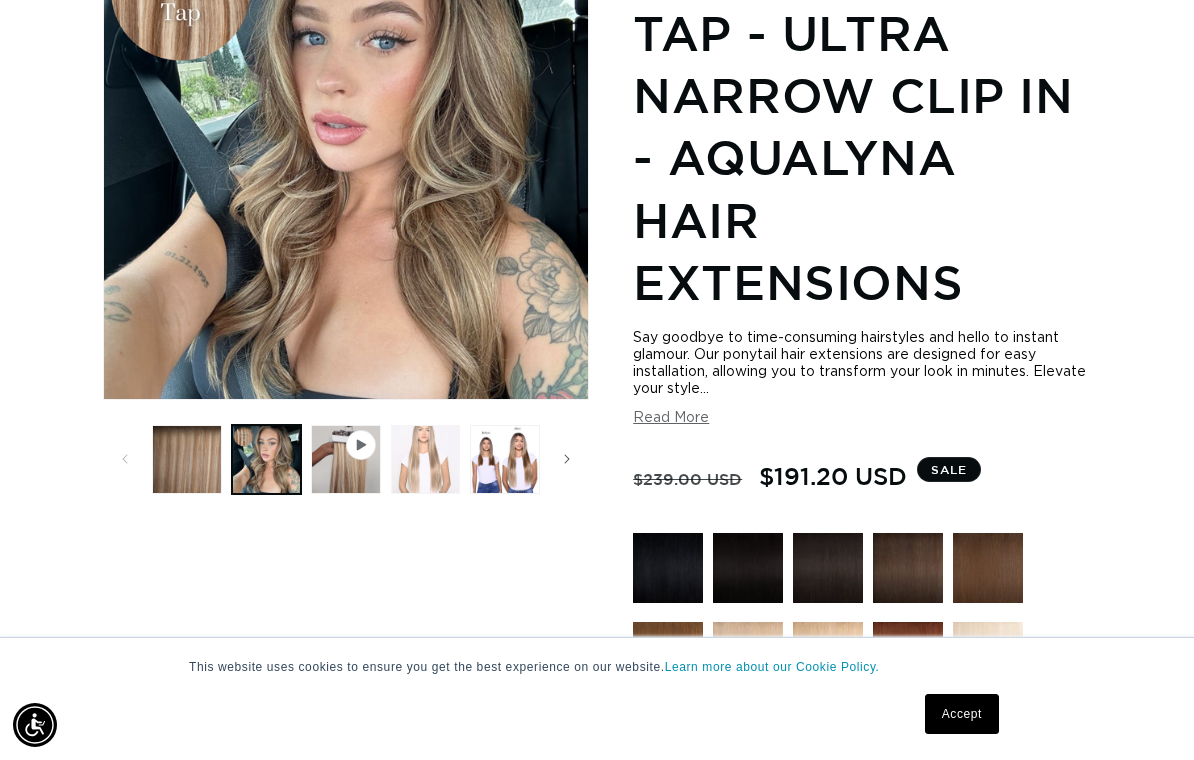 click at bounding box center [425, 459] 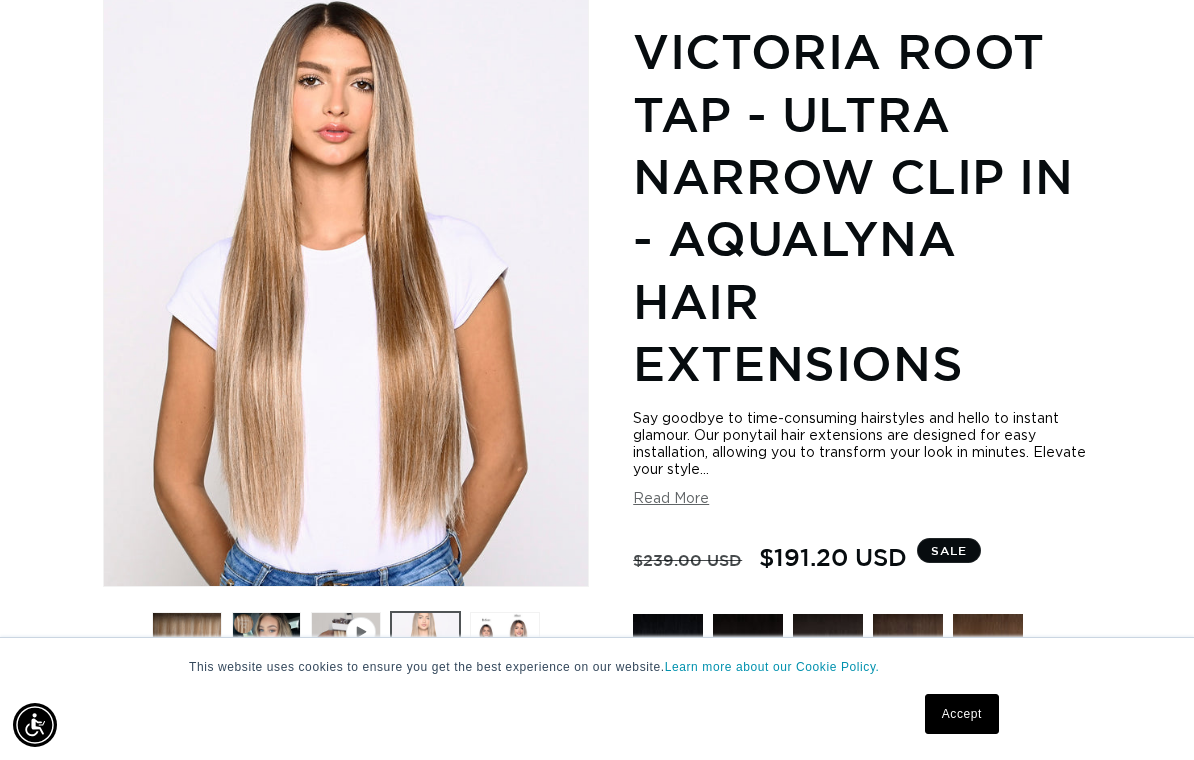 scroll, scrollTop: 274, scrollLeft: 0, axis: vertical 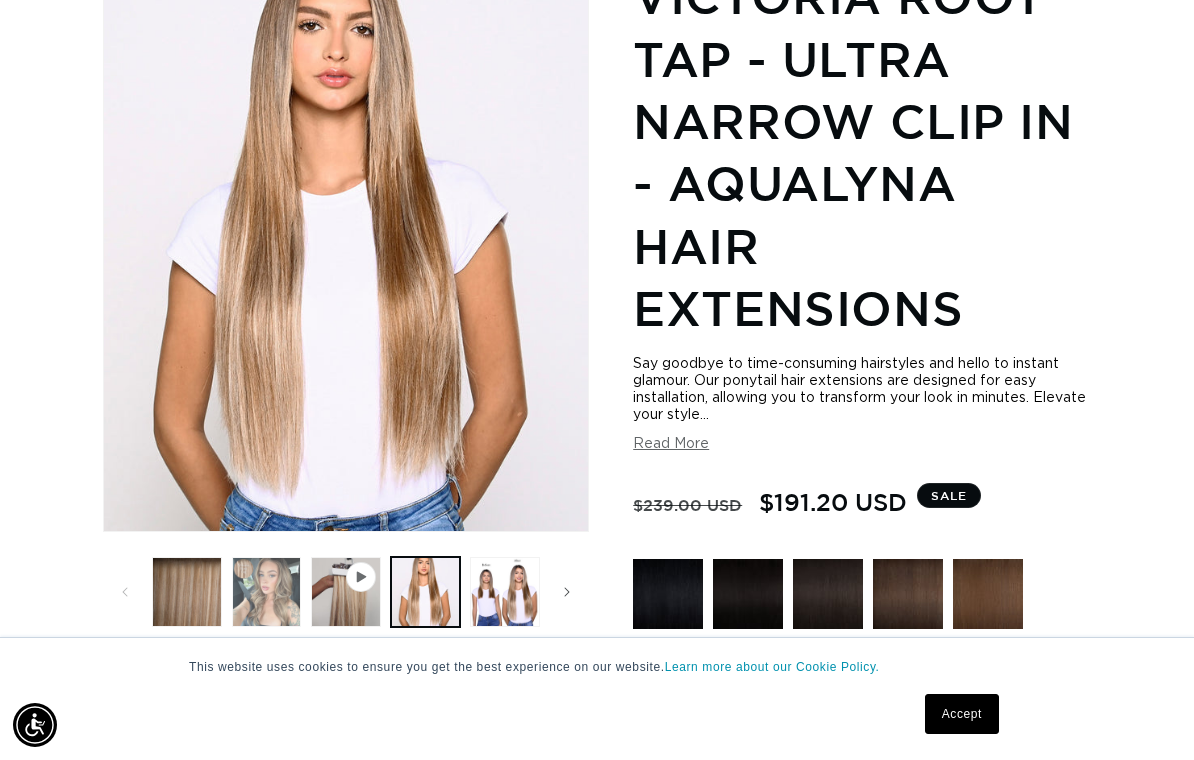 click at bounding box center [266, 591] 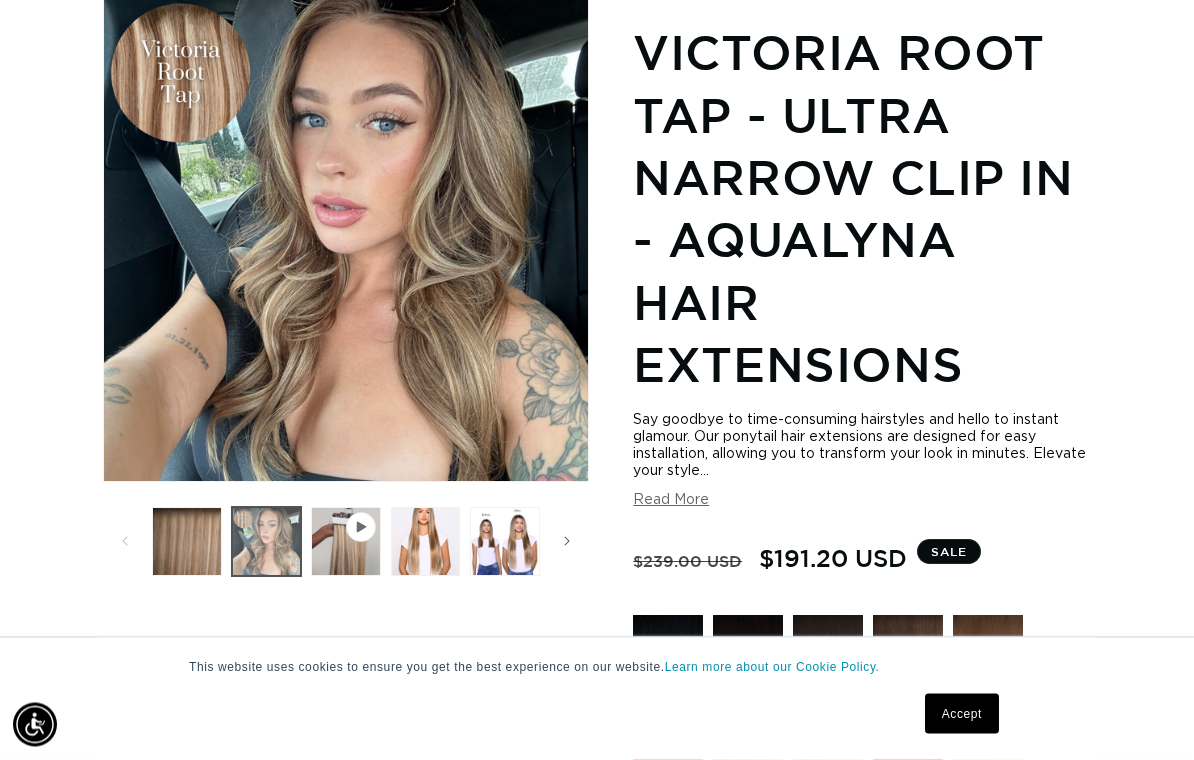 scroll, scrollTop: 274, scrollLeft: 0, axis: vertical 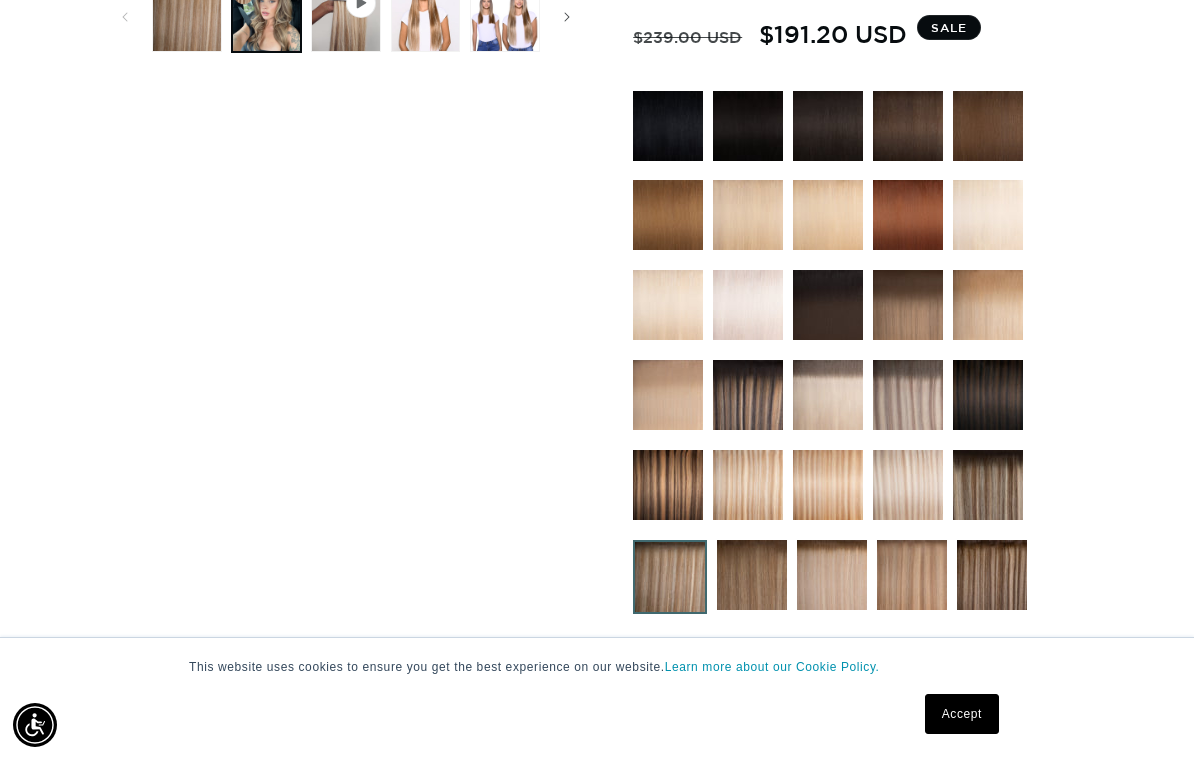 click at bounding box center (752, 575) 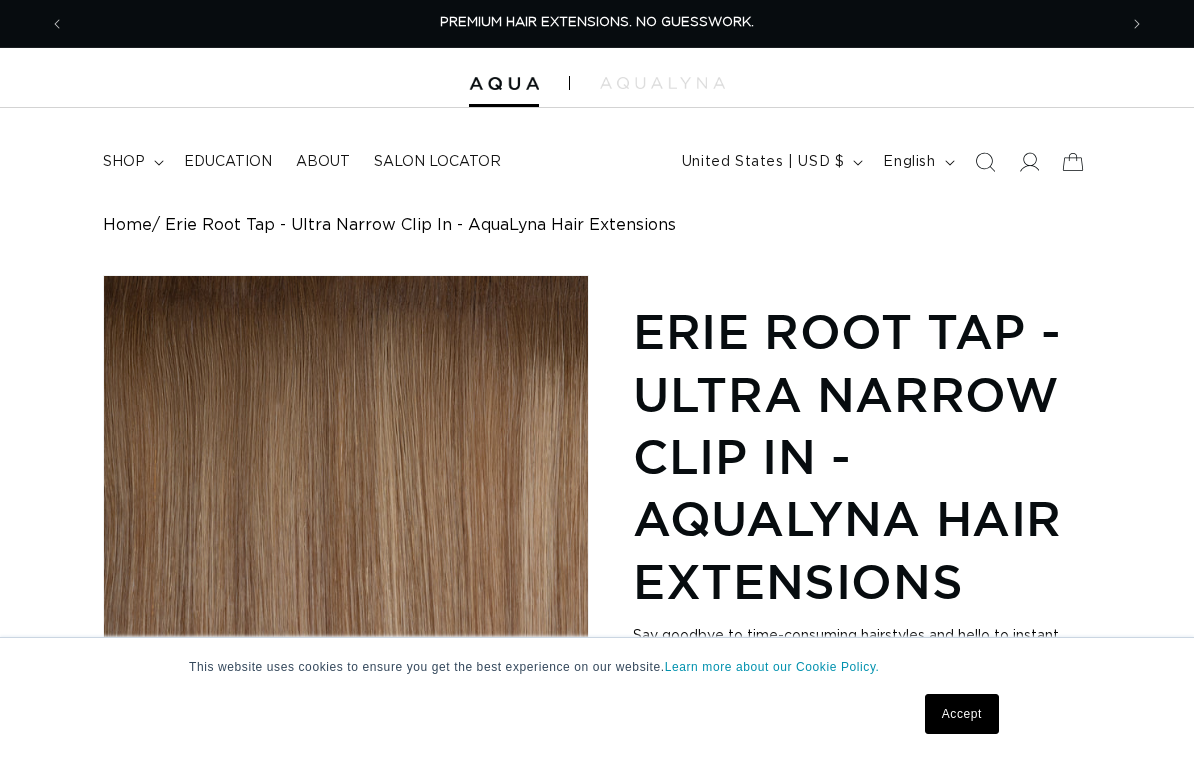 scroll, scrollTop: 0, scrollLeft: 0, axis: both 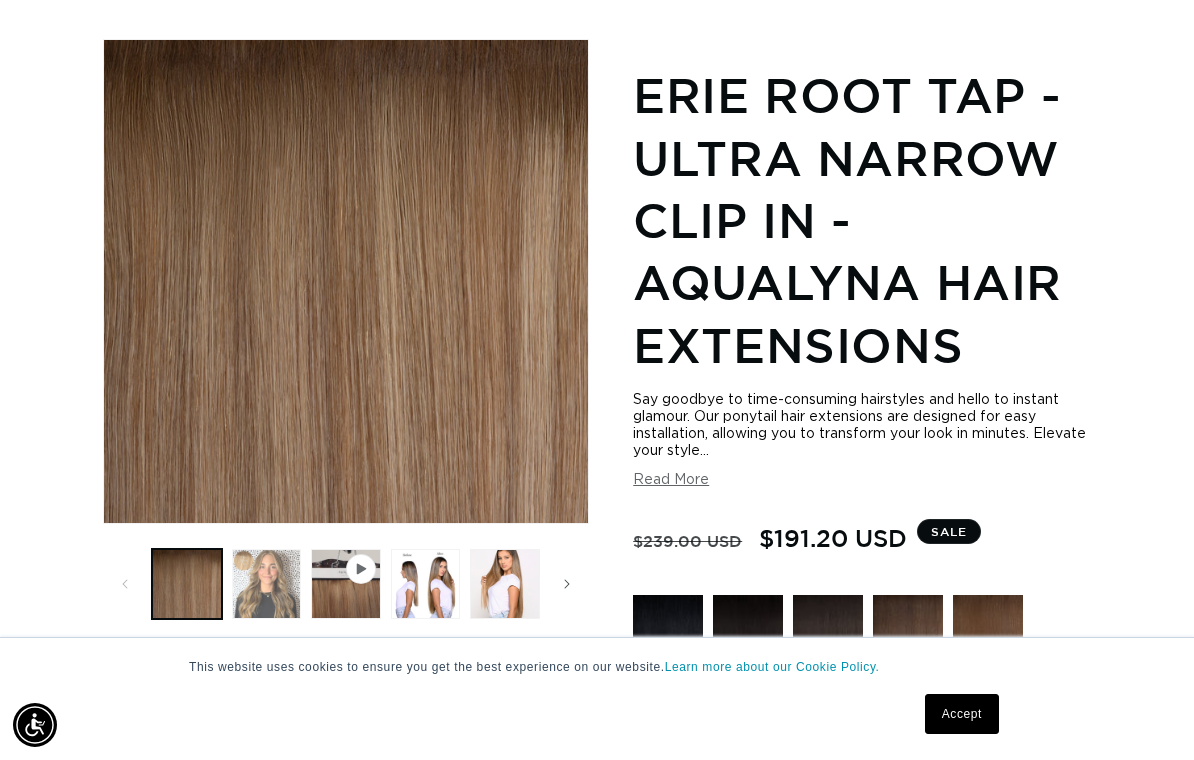 click at bounding box center (266, 583) 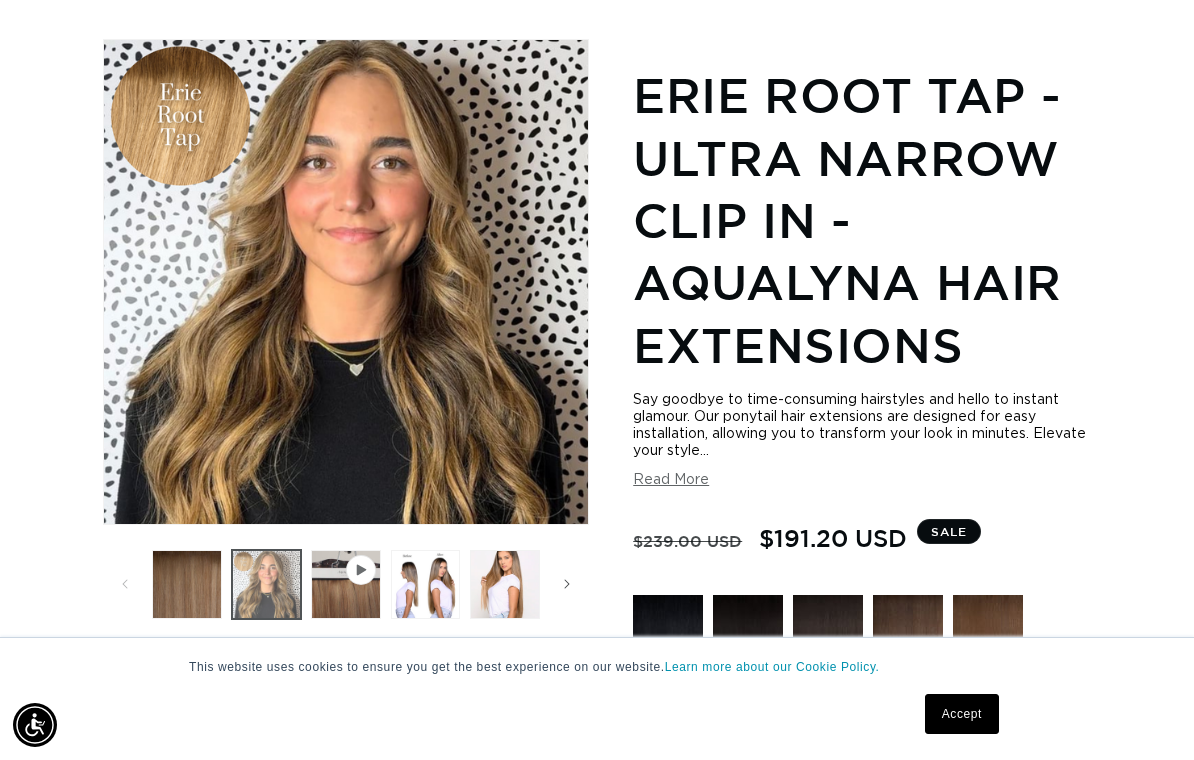 scroll, scrollTop: 0, scrollLeft: 1052, axis: horizontal 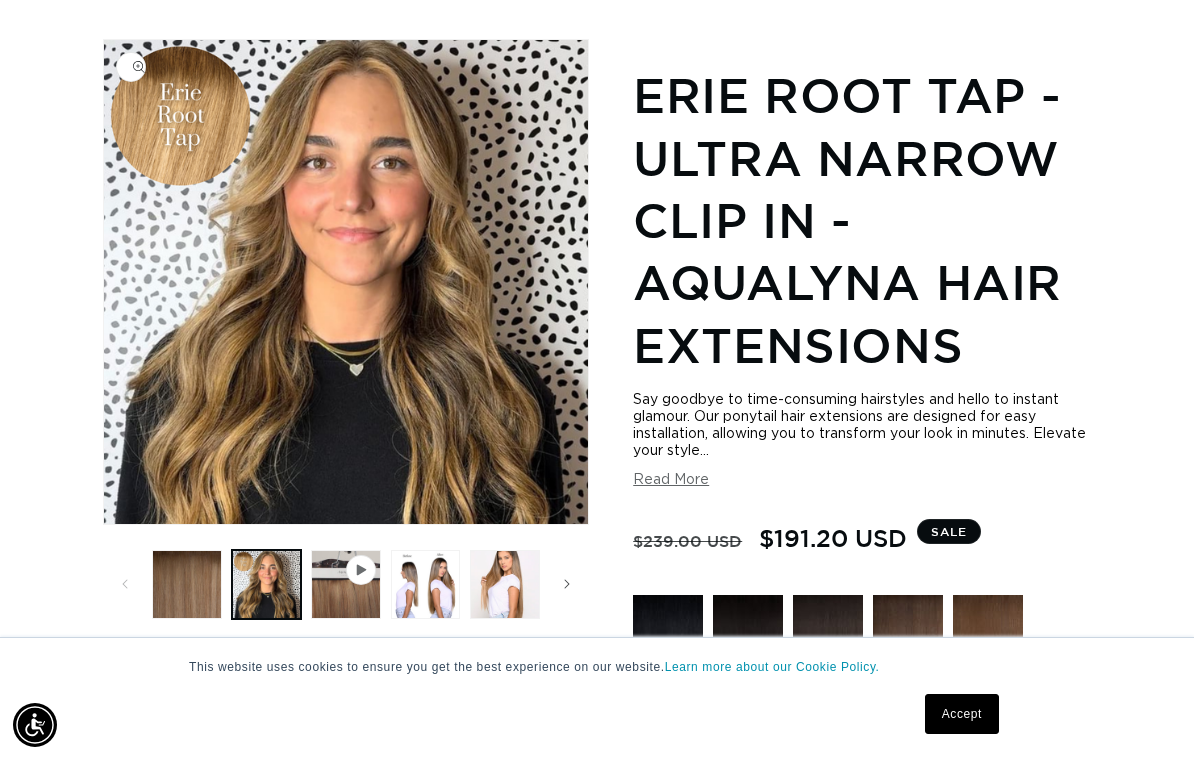 click on "Open media 2 in modal" at bounding box center [104, 524] 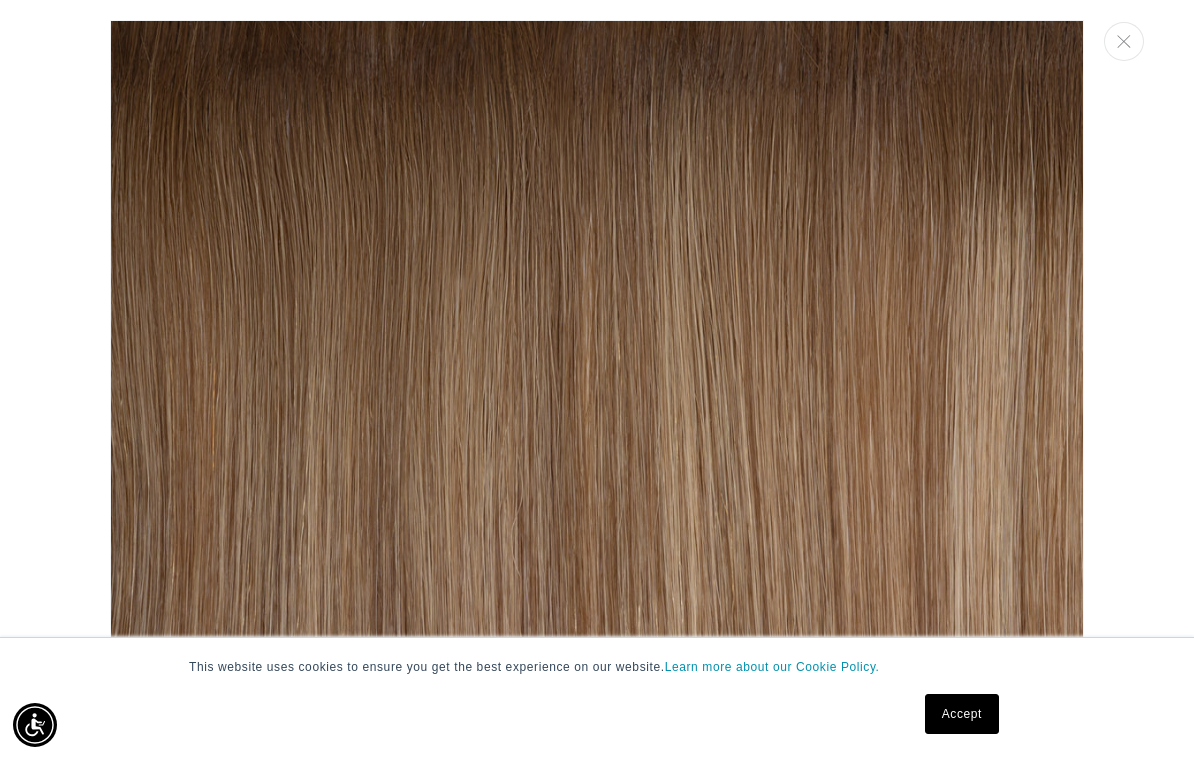 scroll, scrollTop: 1009, scrollLeft: 0, axis: vertical 